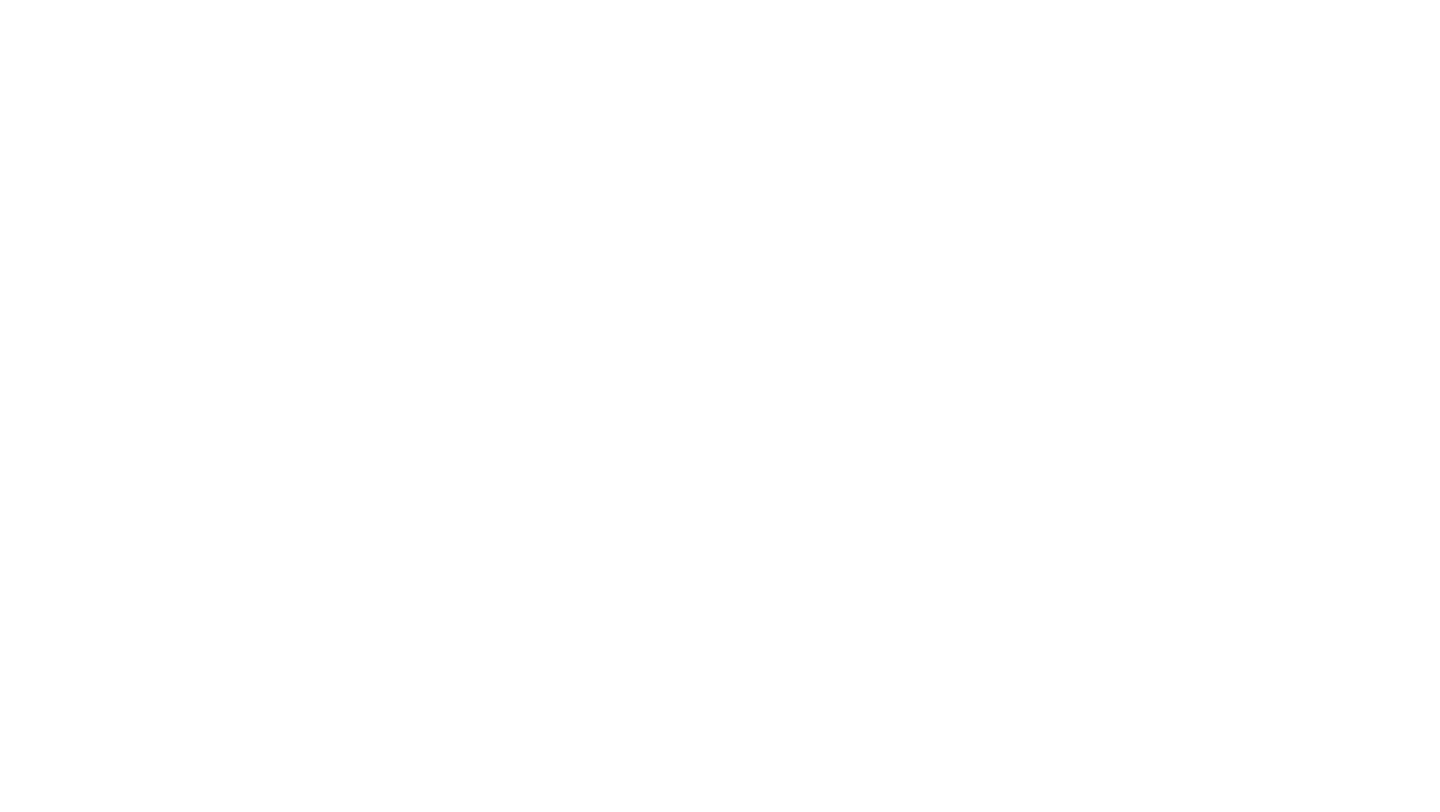 scroll, scrollTop: 0, scrollLeft: 0, axis: both 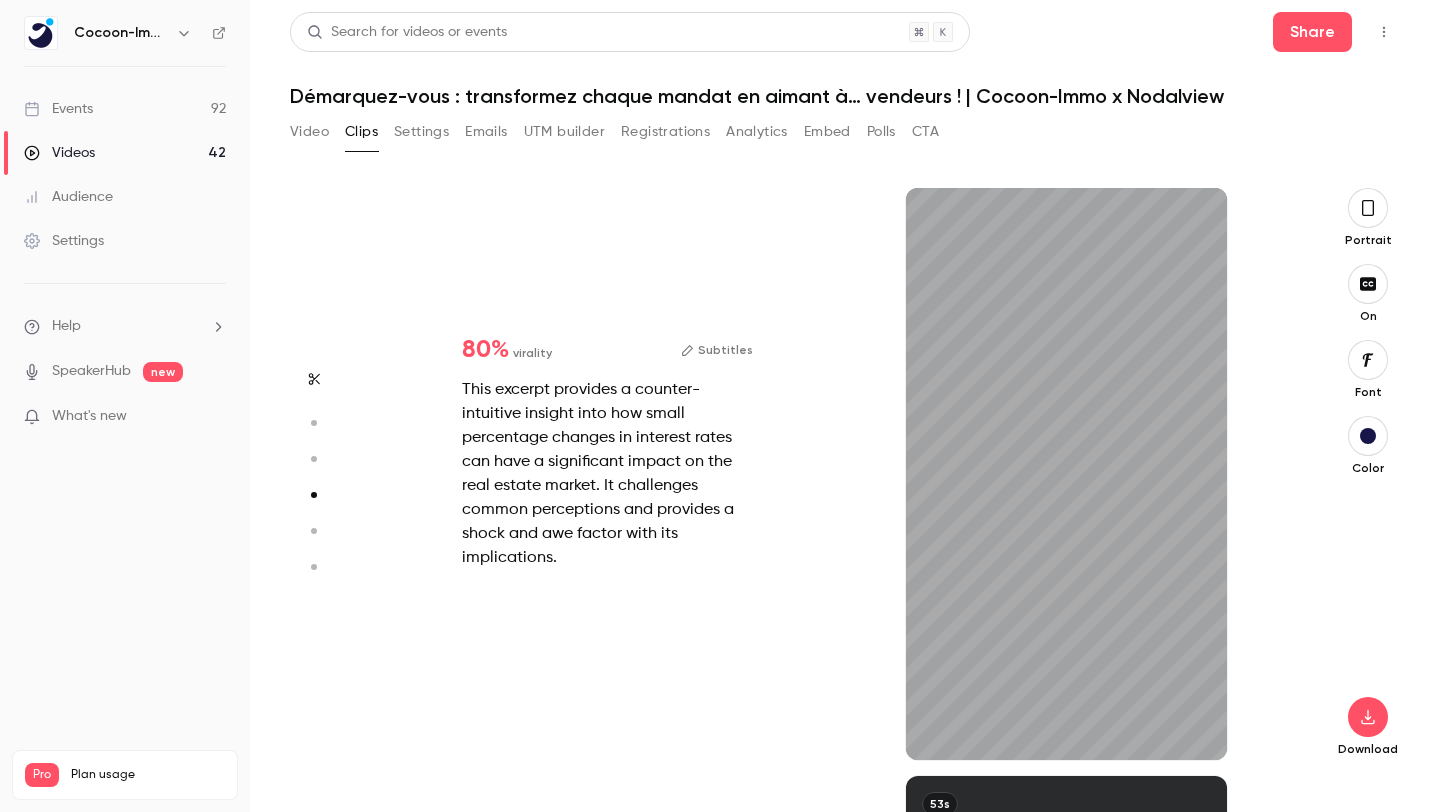 type on "*" 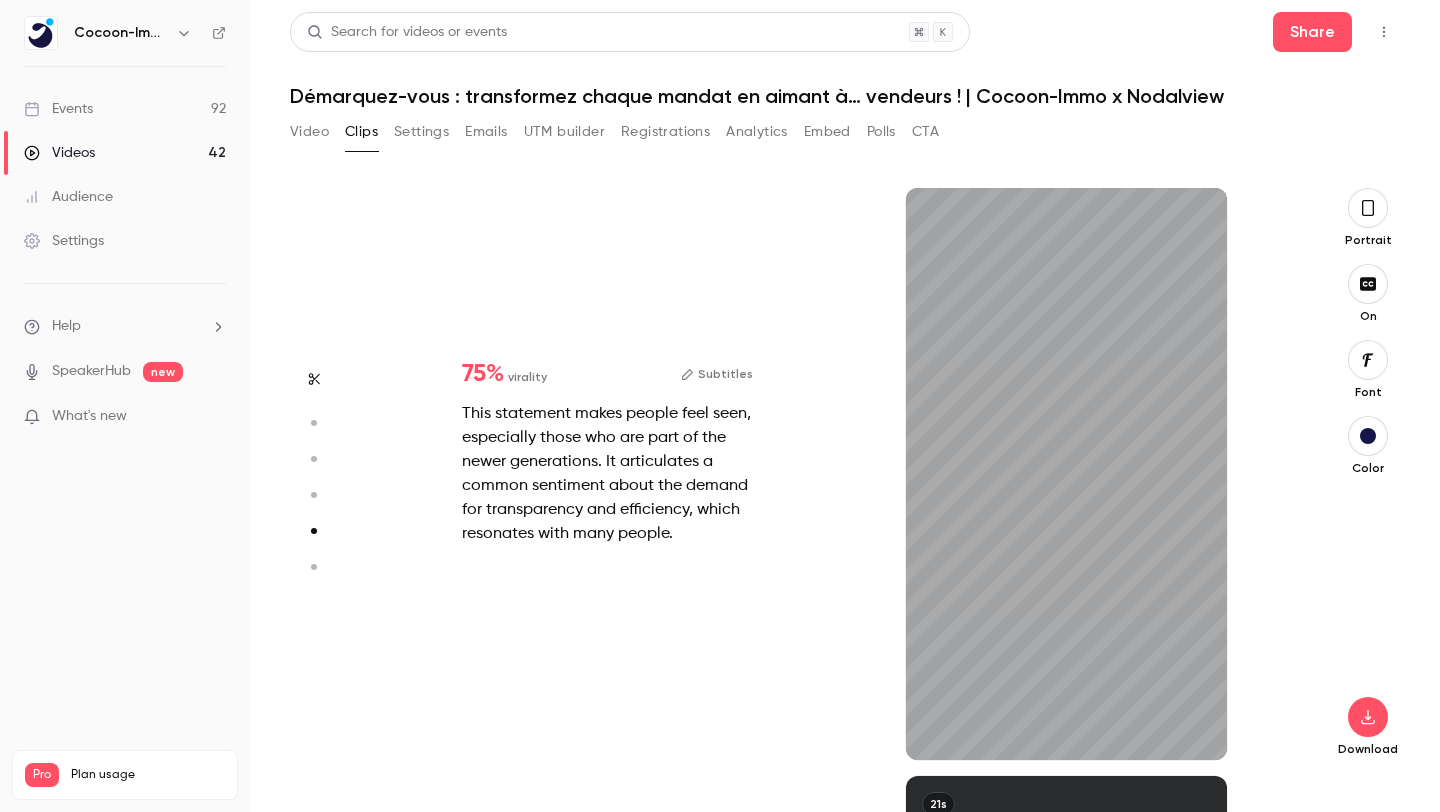 scroll, scrollTop: 2352, scrollLeft: 0, axis: vertical 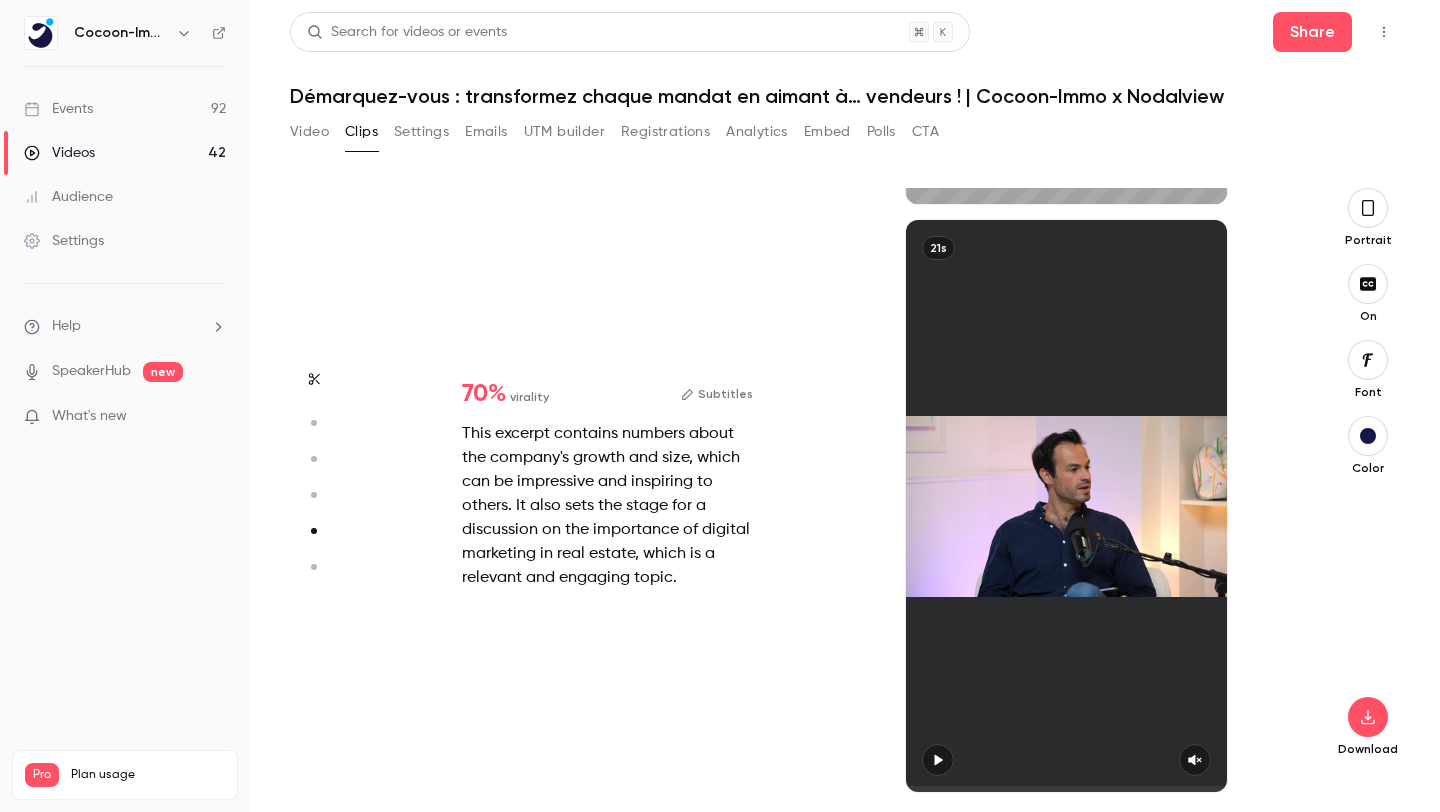 type on "*" 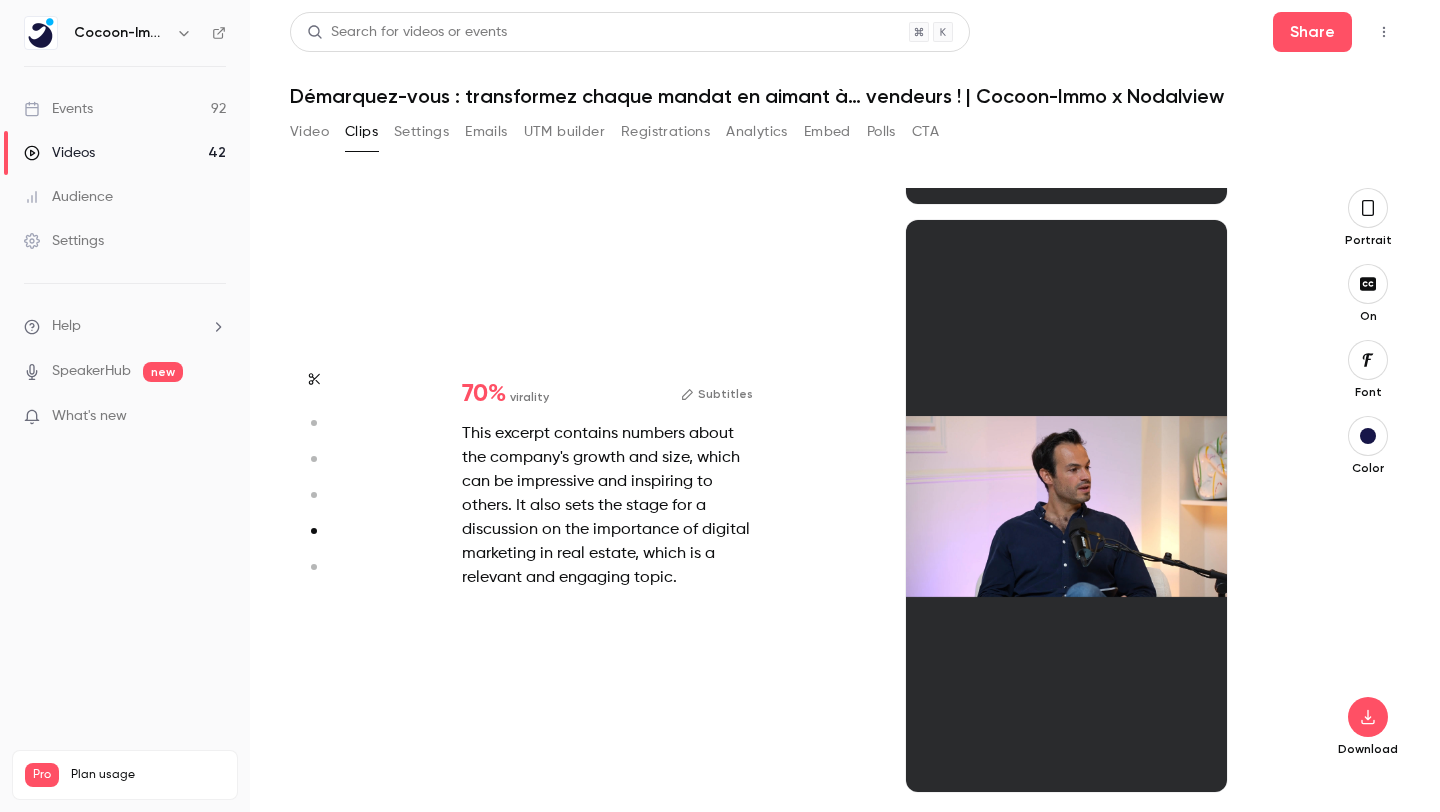 type on "*" 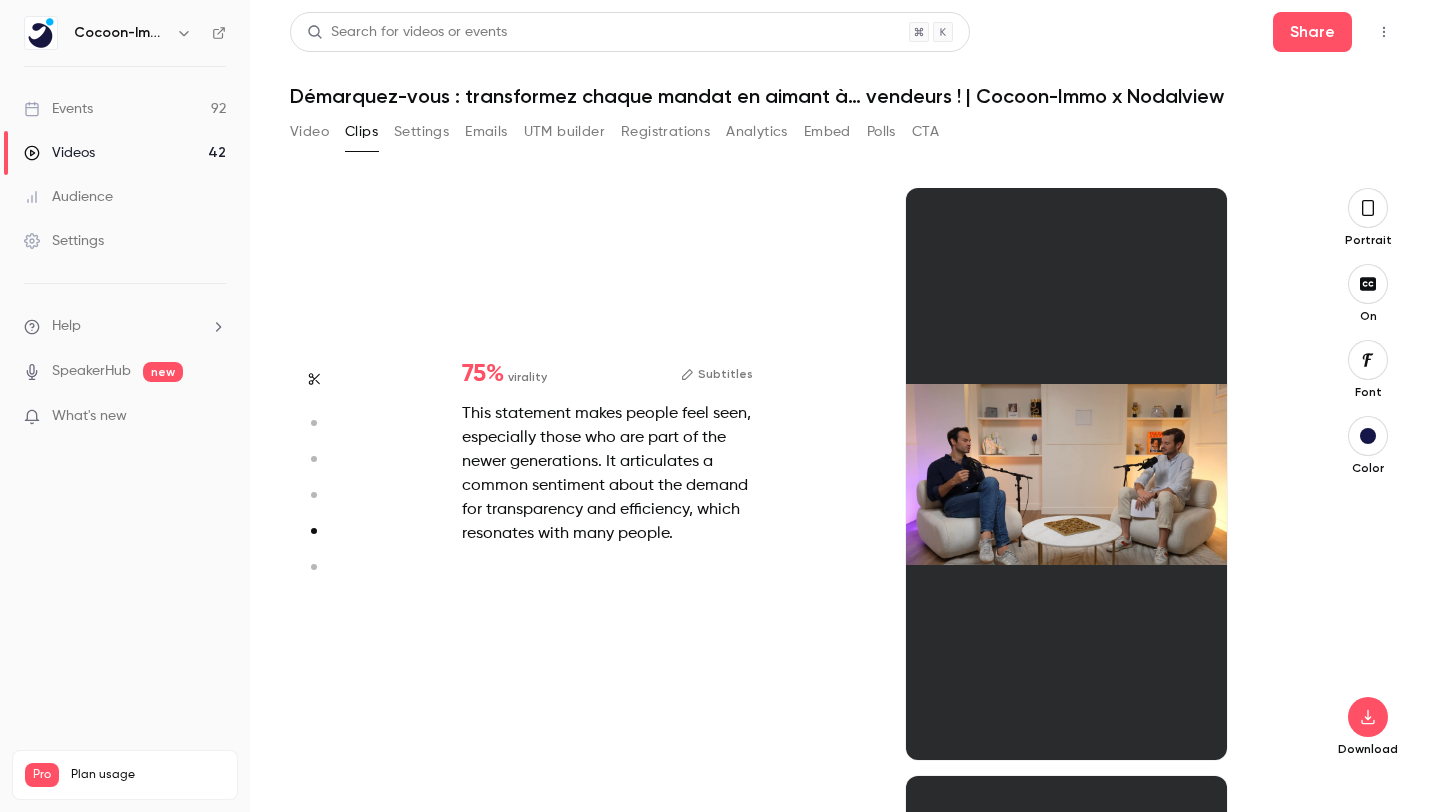type on "*" 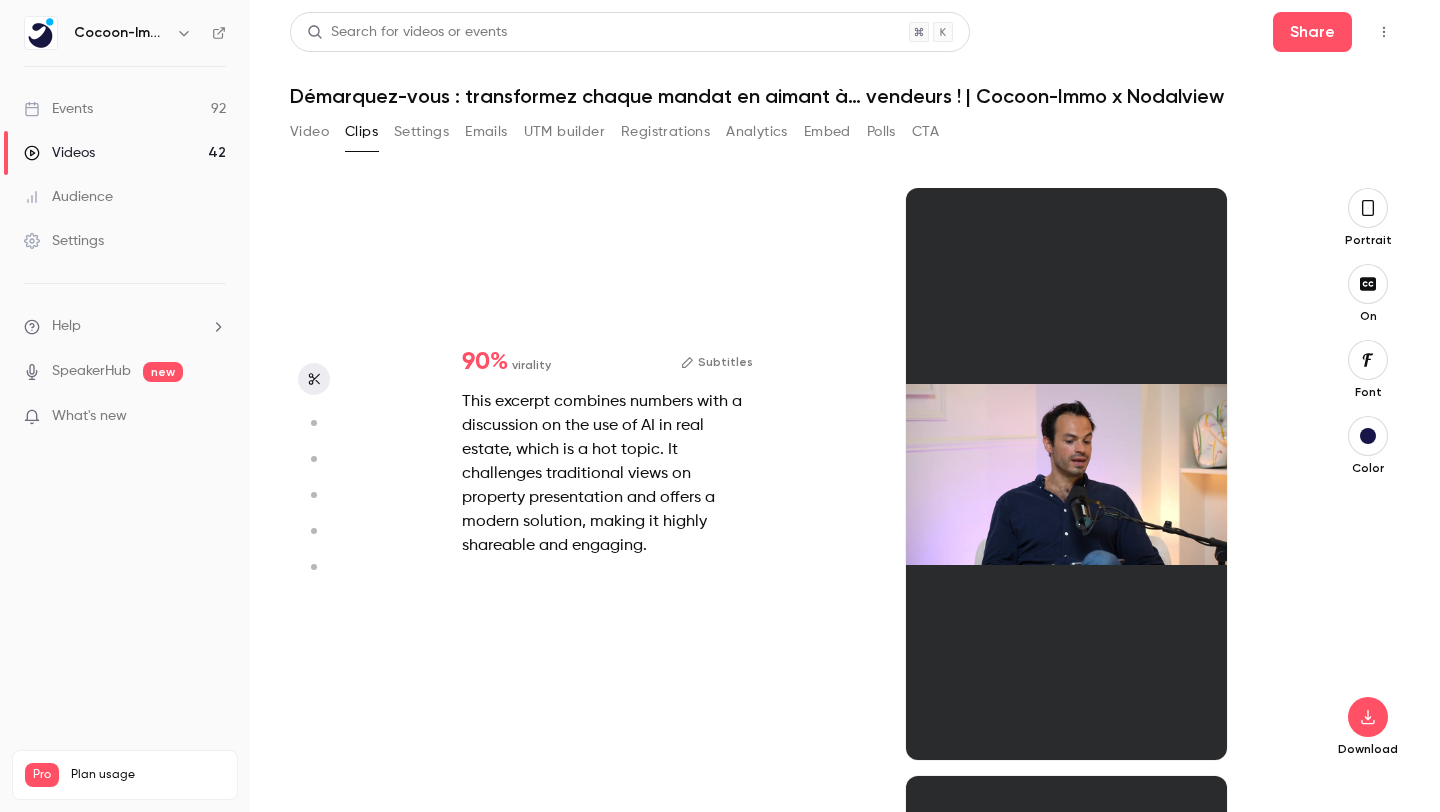 scroll, scrollTop: 0, scrollLeft: 0, axis: both 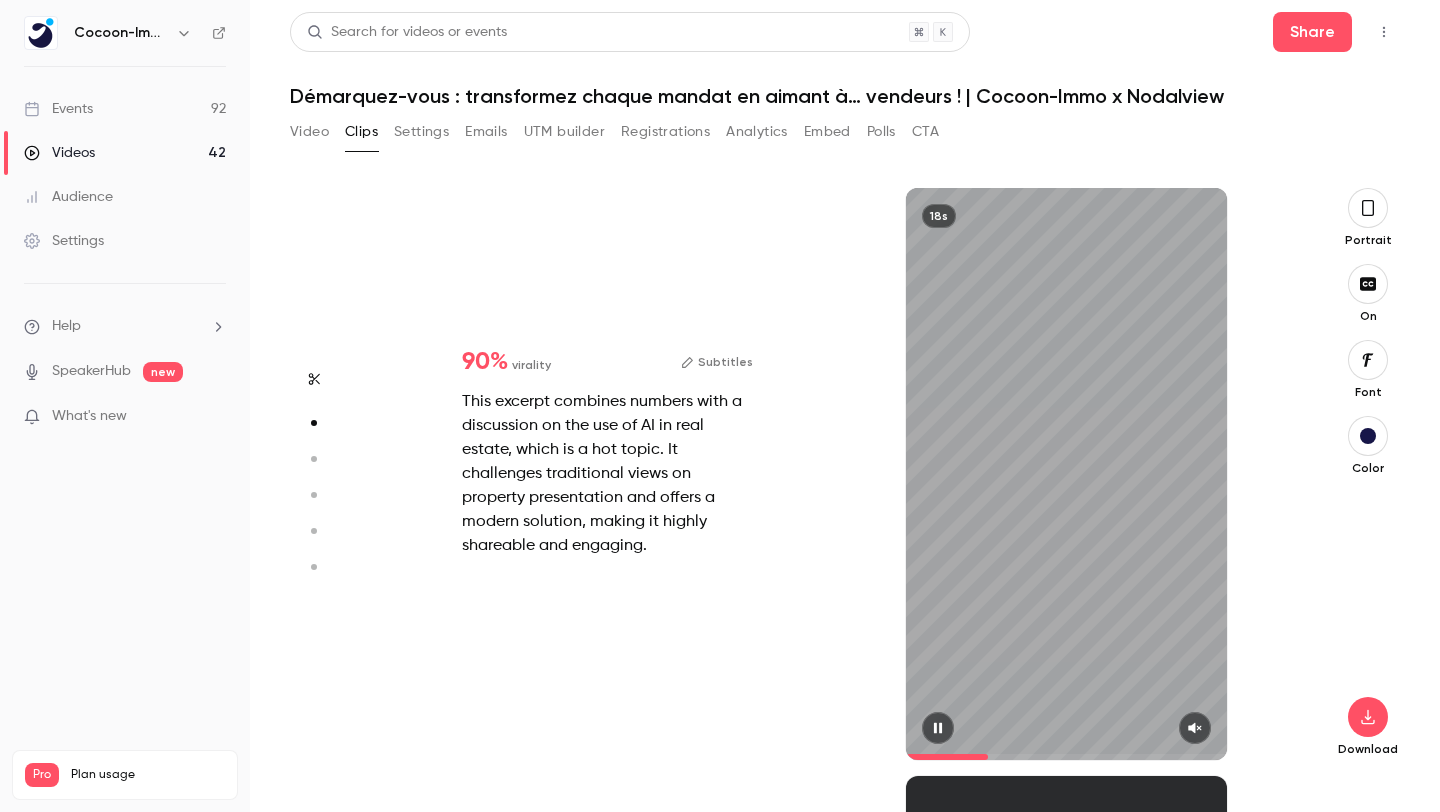 click on "18s" at bounding box center (1067, 474) 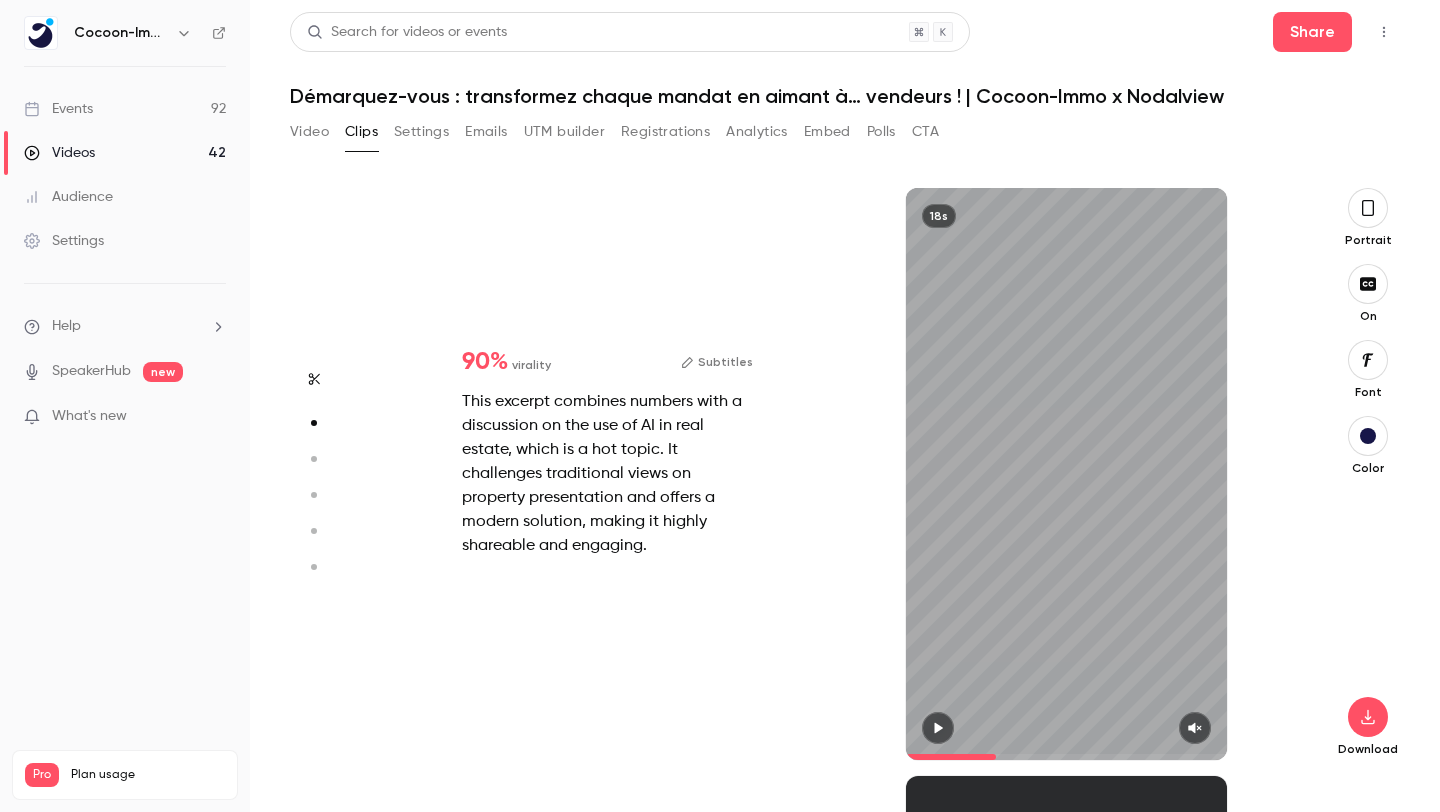 click on "18s" at bounding box center (939, 216) 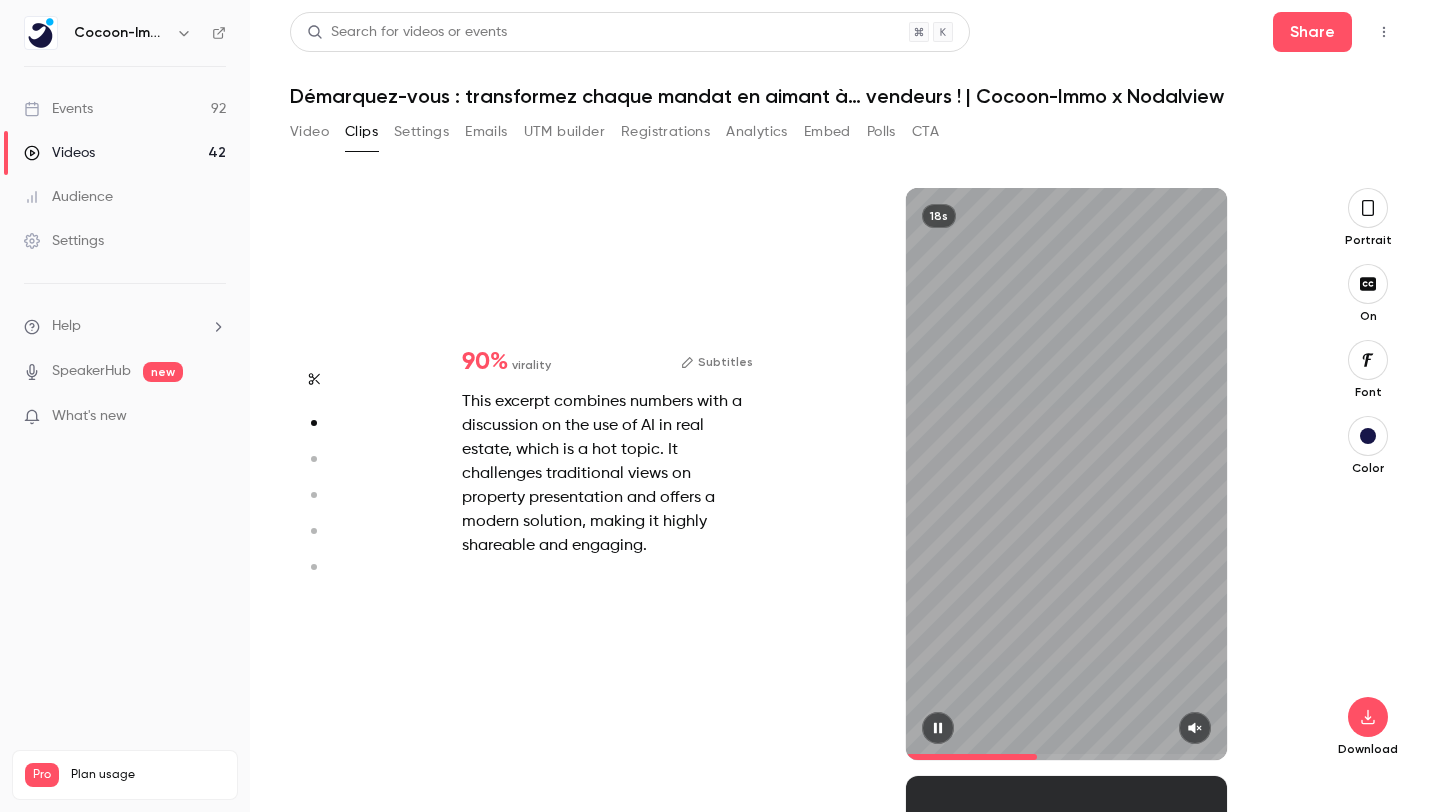 click 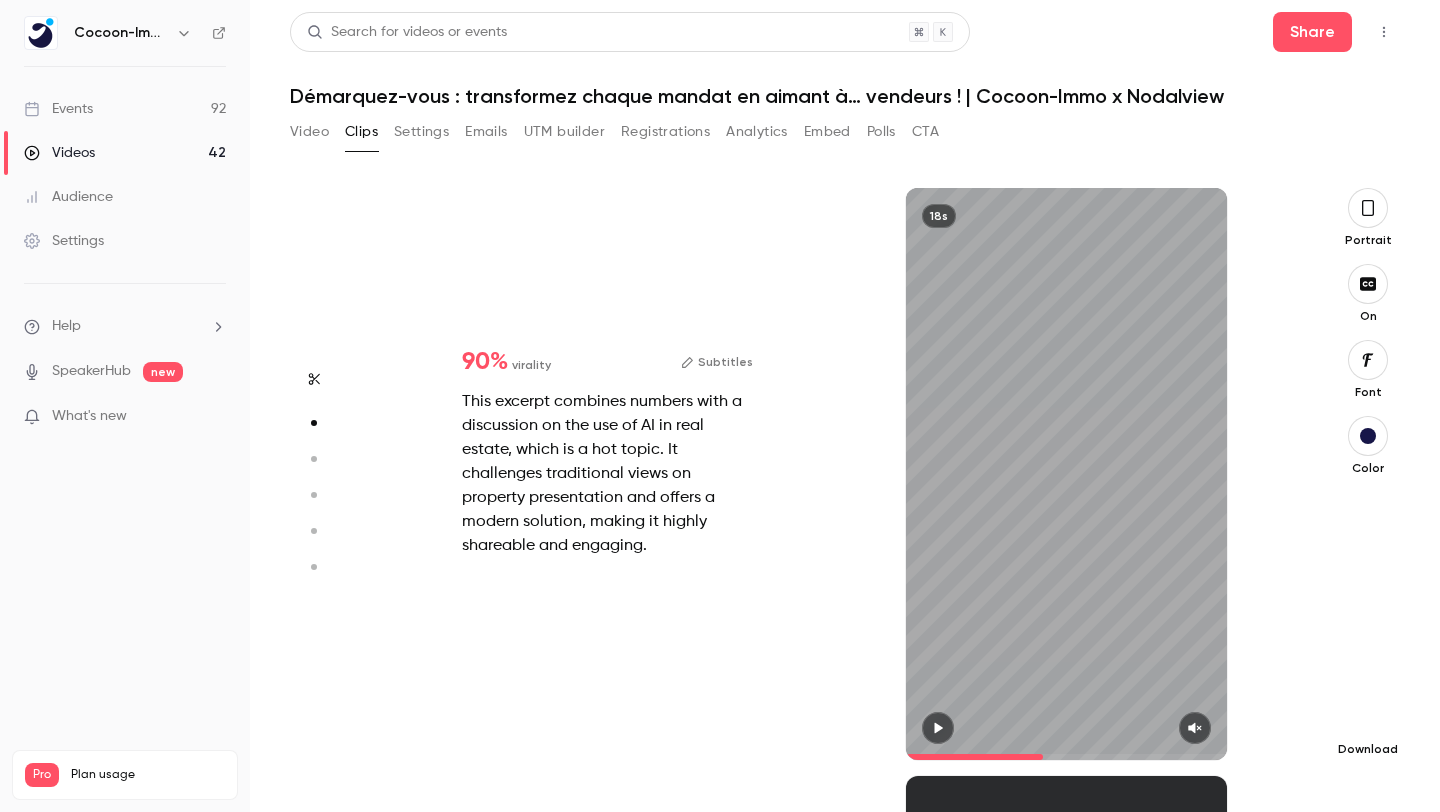 click at bounding box center (1368, 717) 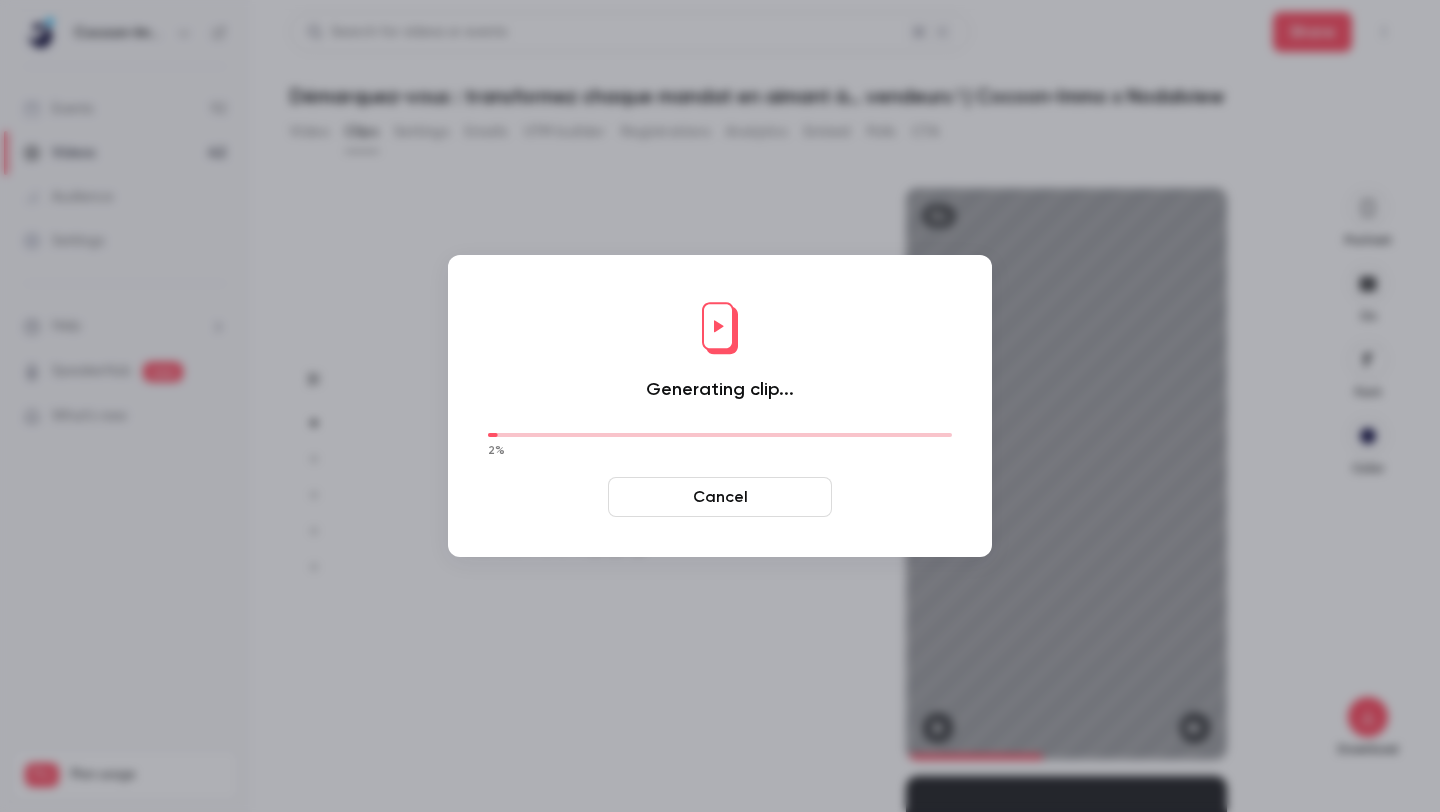 click on "Cancel" at bounding box center (720, 497) 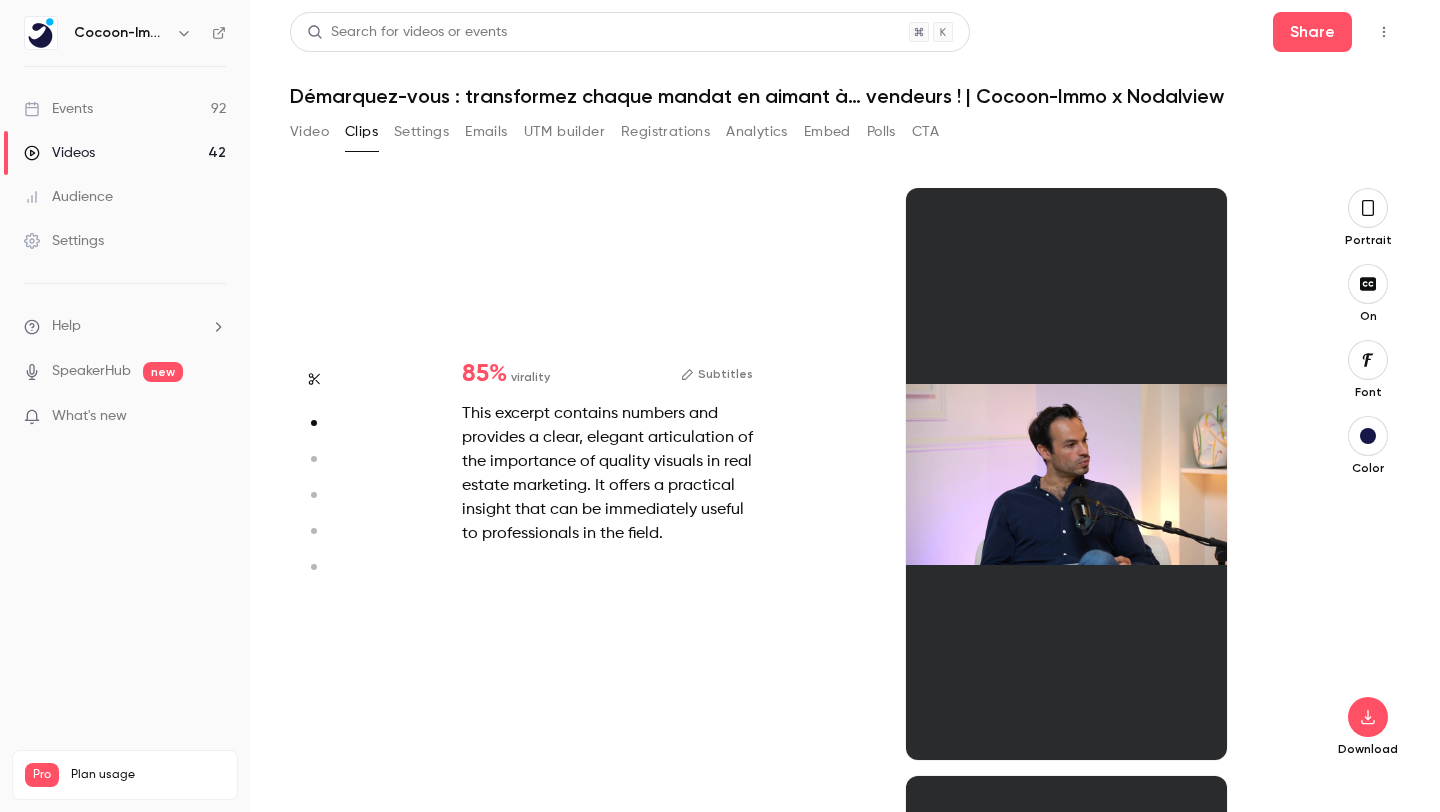 type on "*" 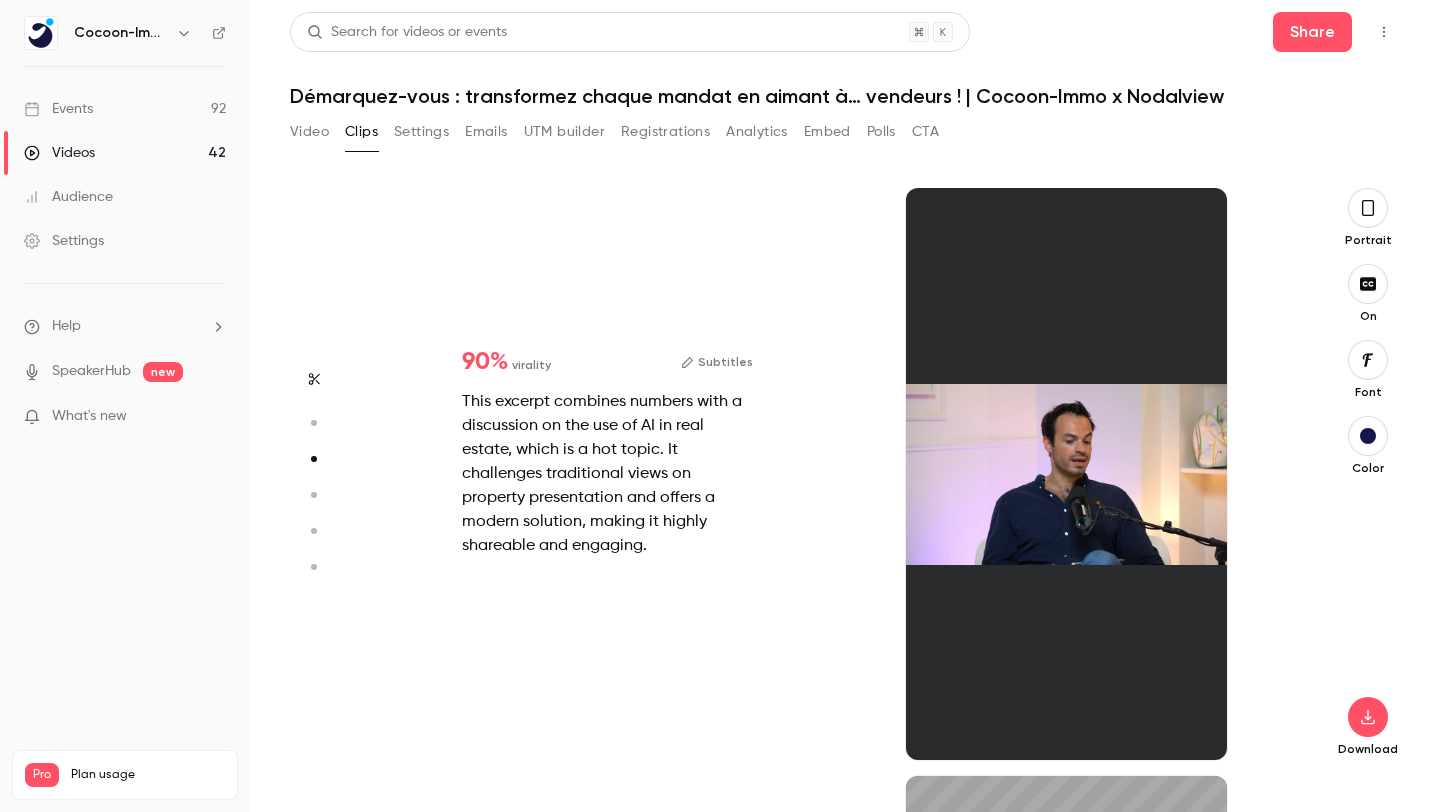 type on "*" 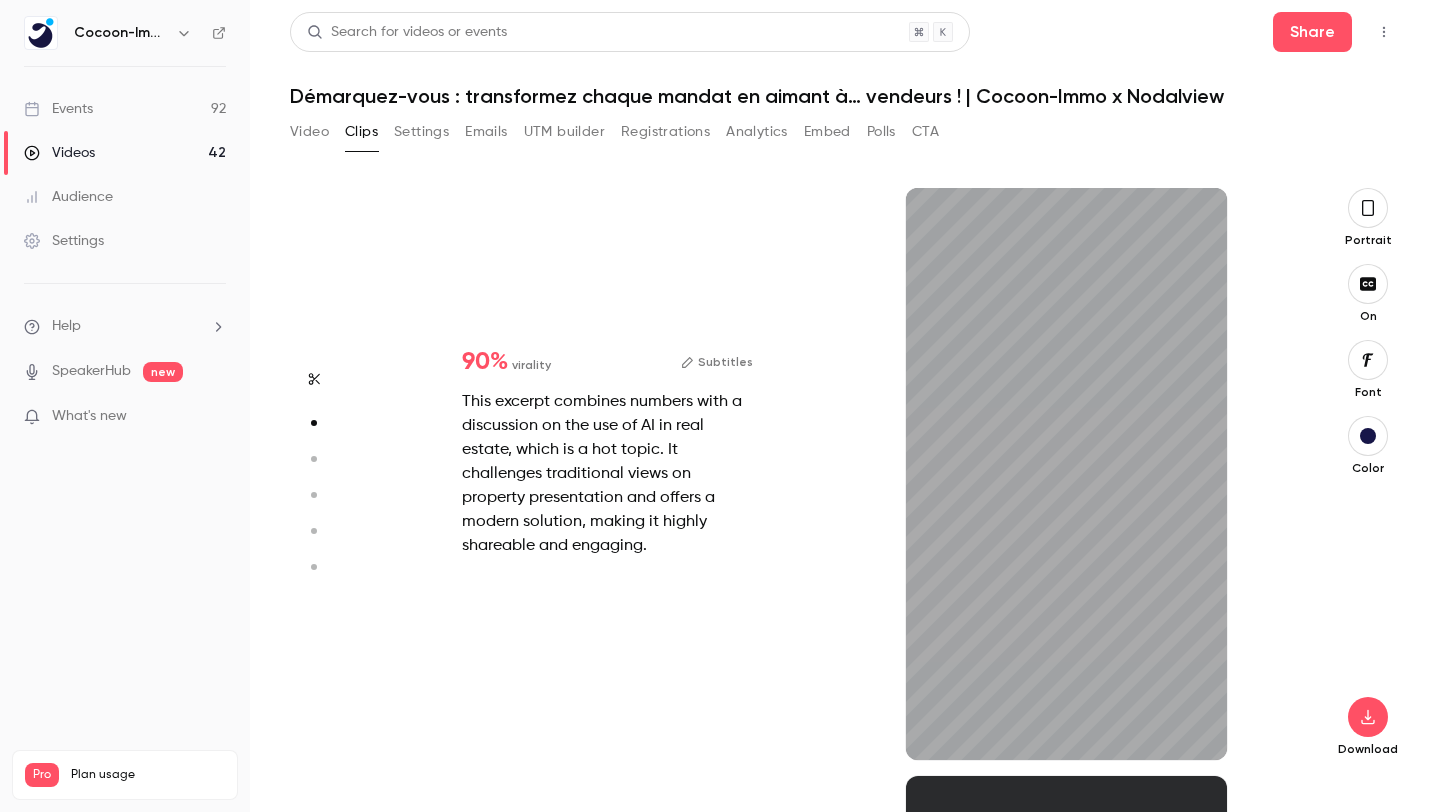 scroll, scrollTop: 588, scrollLeft: 0, axis: vertical 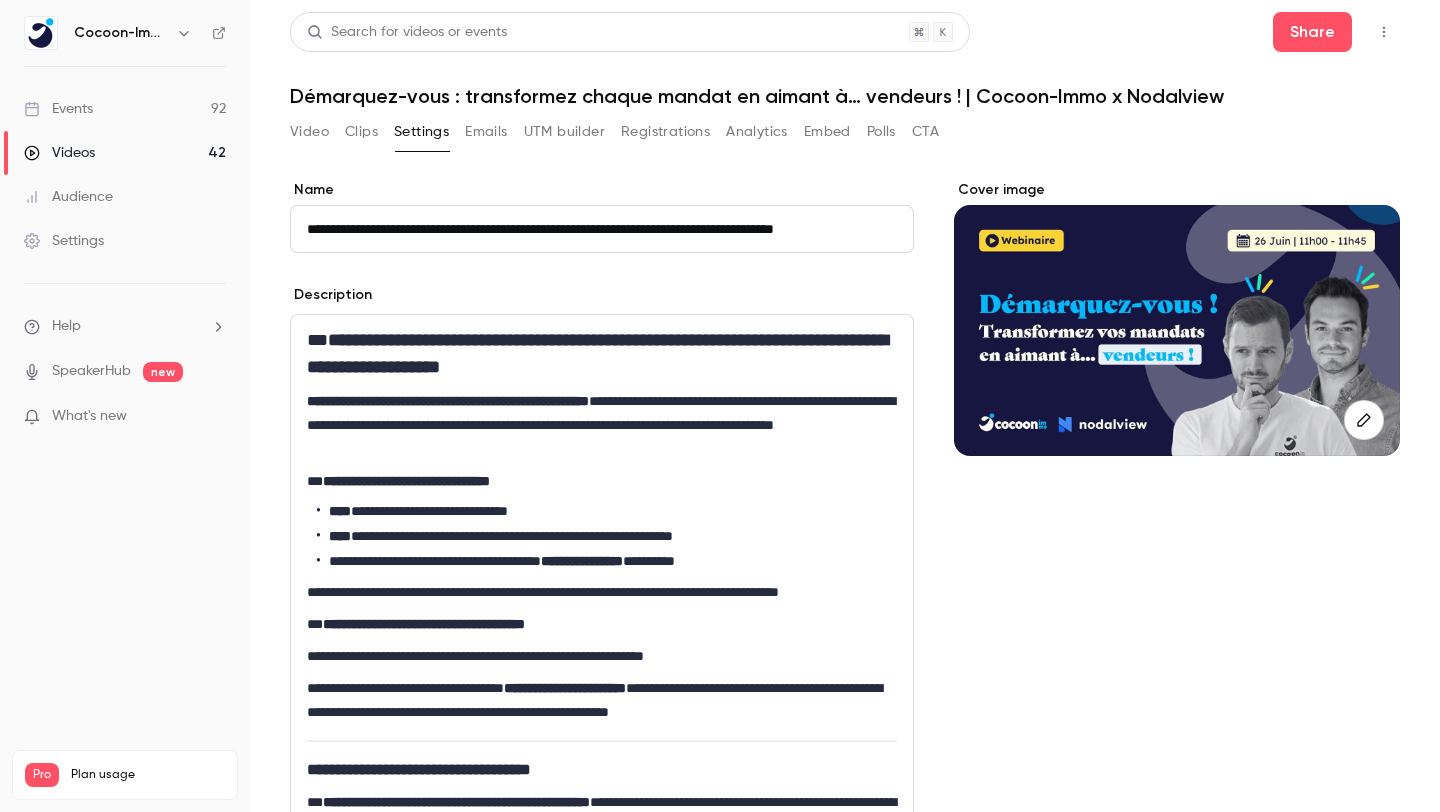 click on "Video" at bounding box center [309, 132] 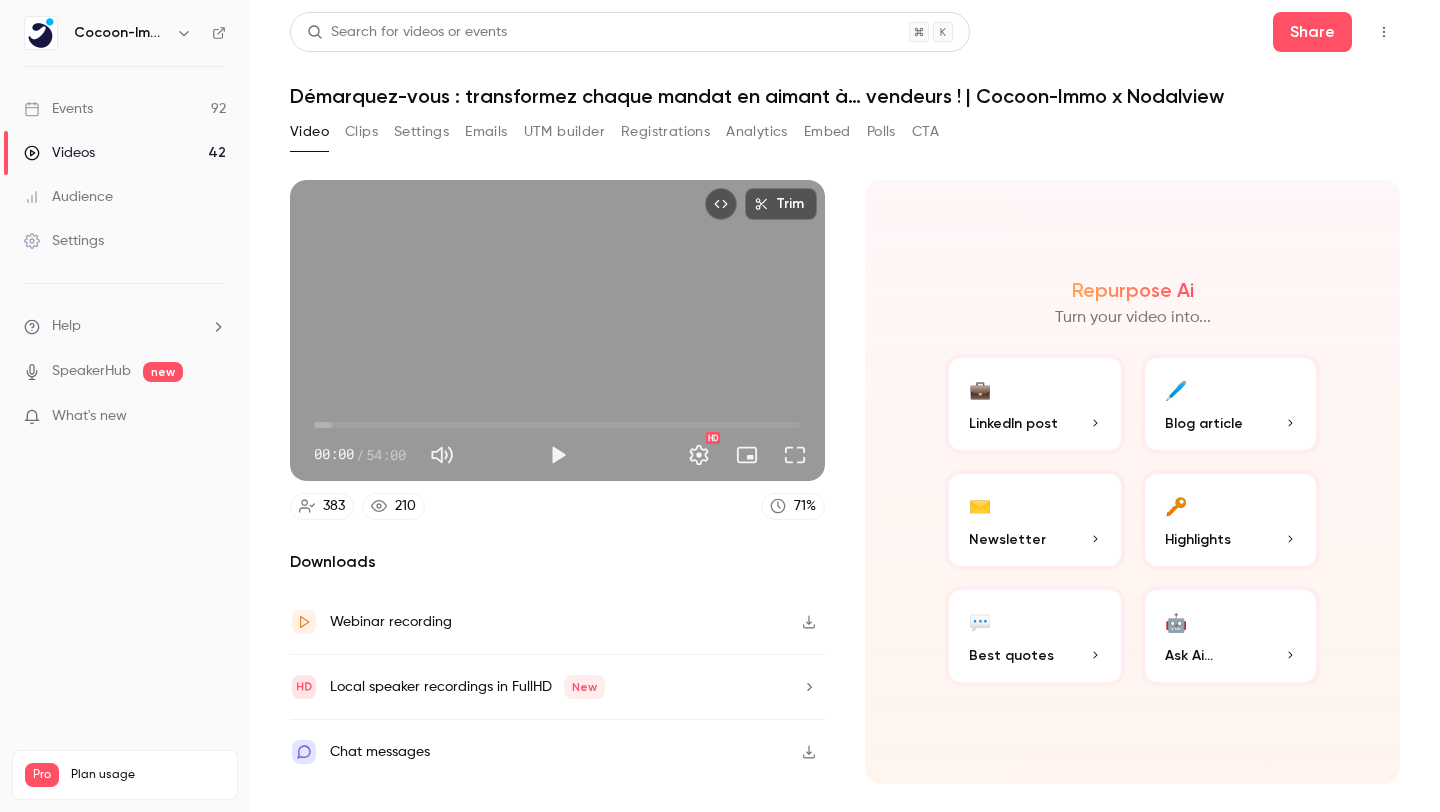 click on "💬 Best quotes" at bounding box center (1035, 636) 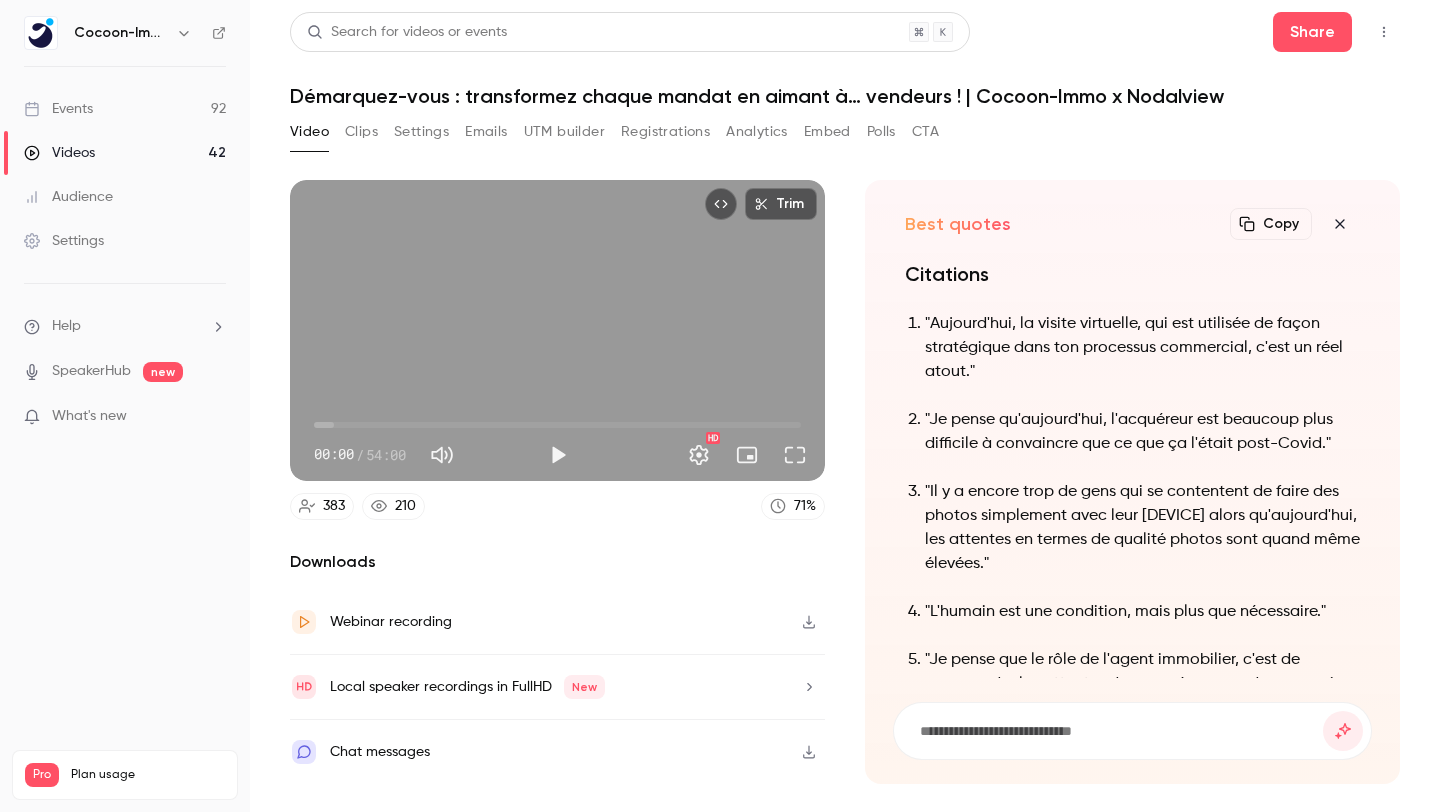 scroll, scrollTop: 0, scrollLeft: 0, axis: both 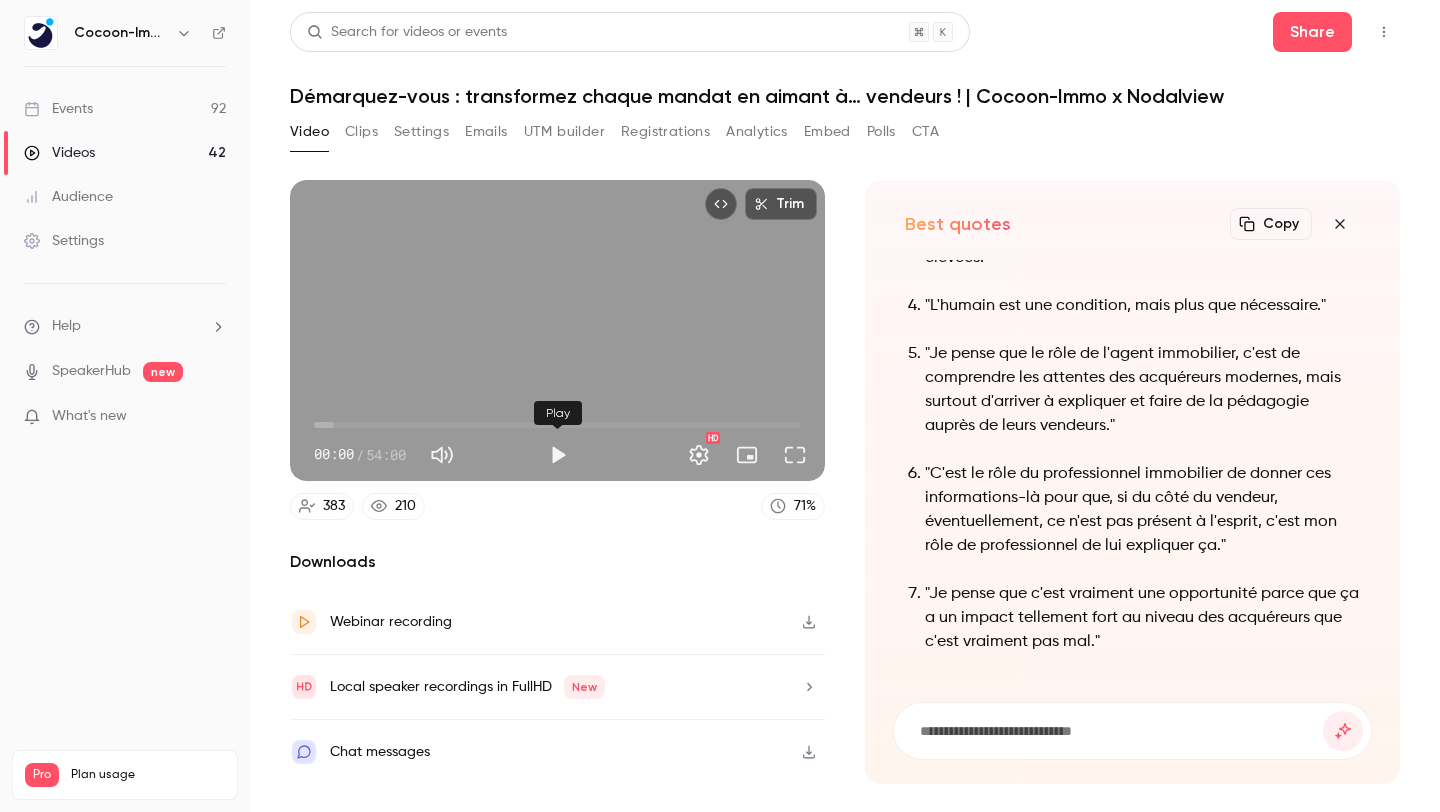 click at bounding box center (558, 455) 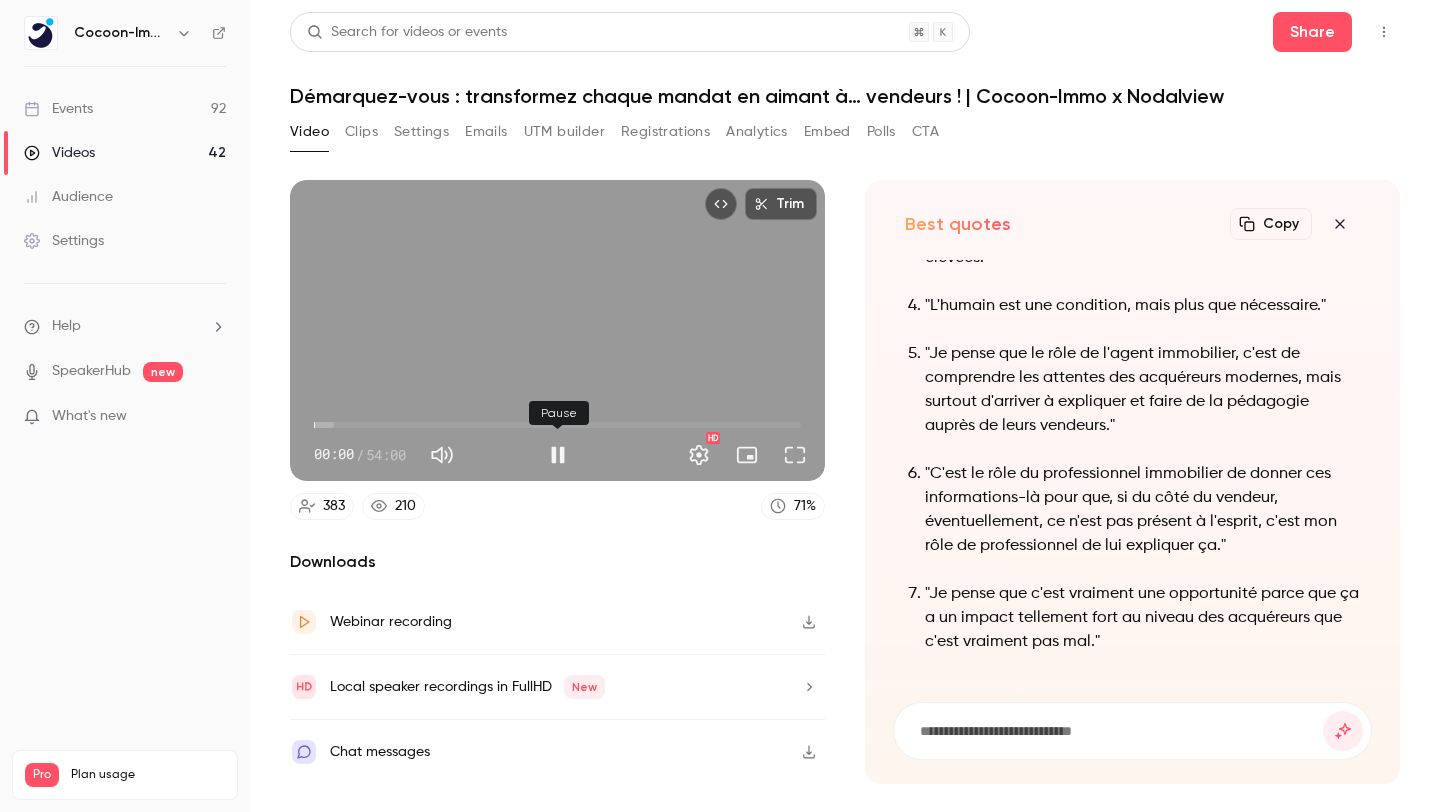 click at bounding box center [558, 455] 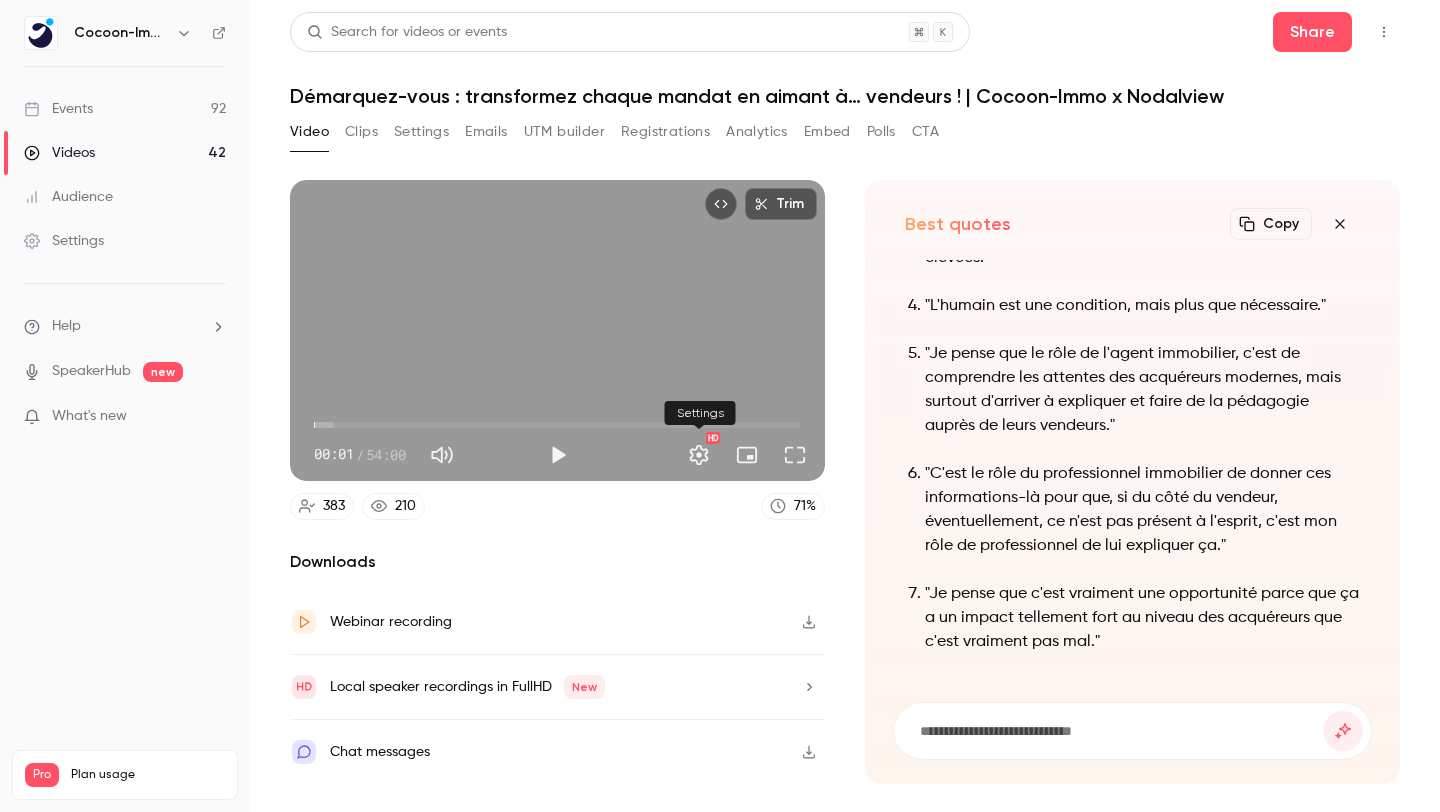 click at bounding box center (699, 455) 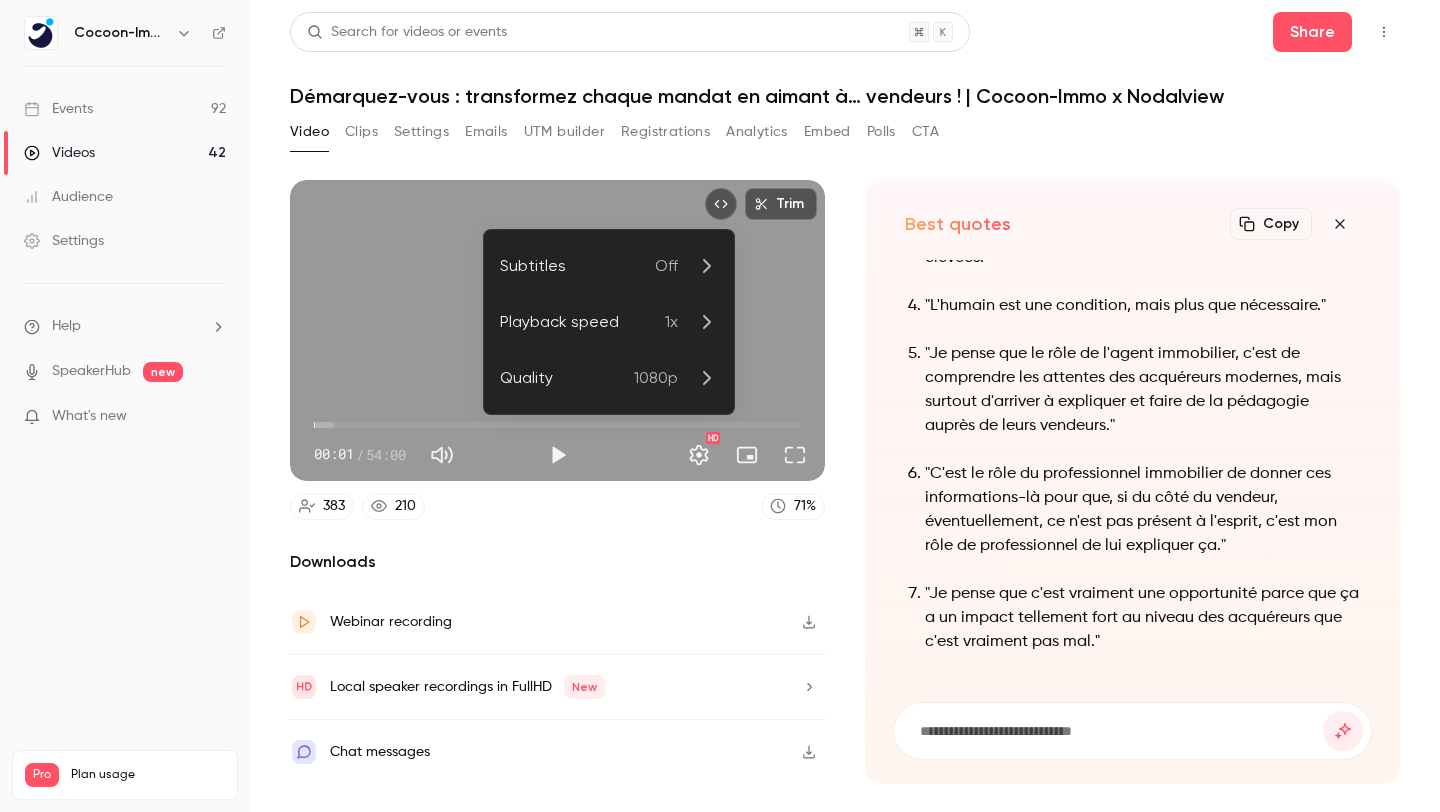 click on "1080p" at bounding box center (656, 378) 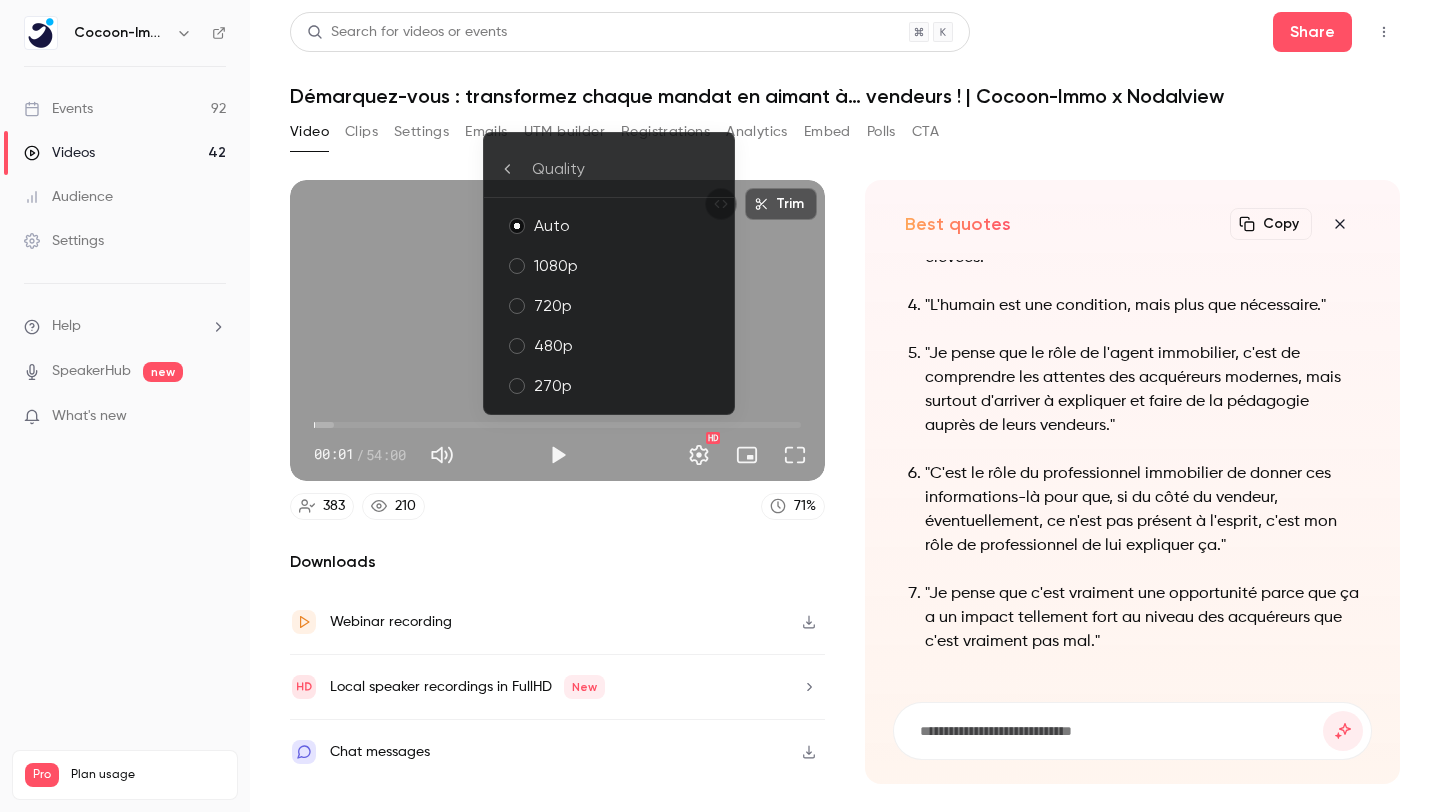 click 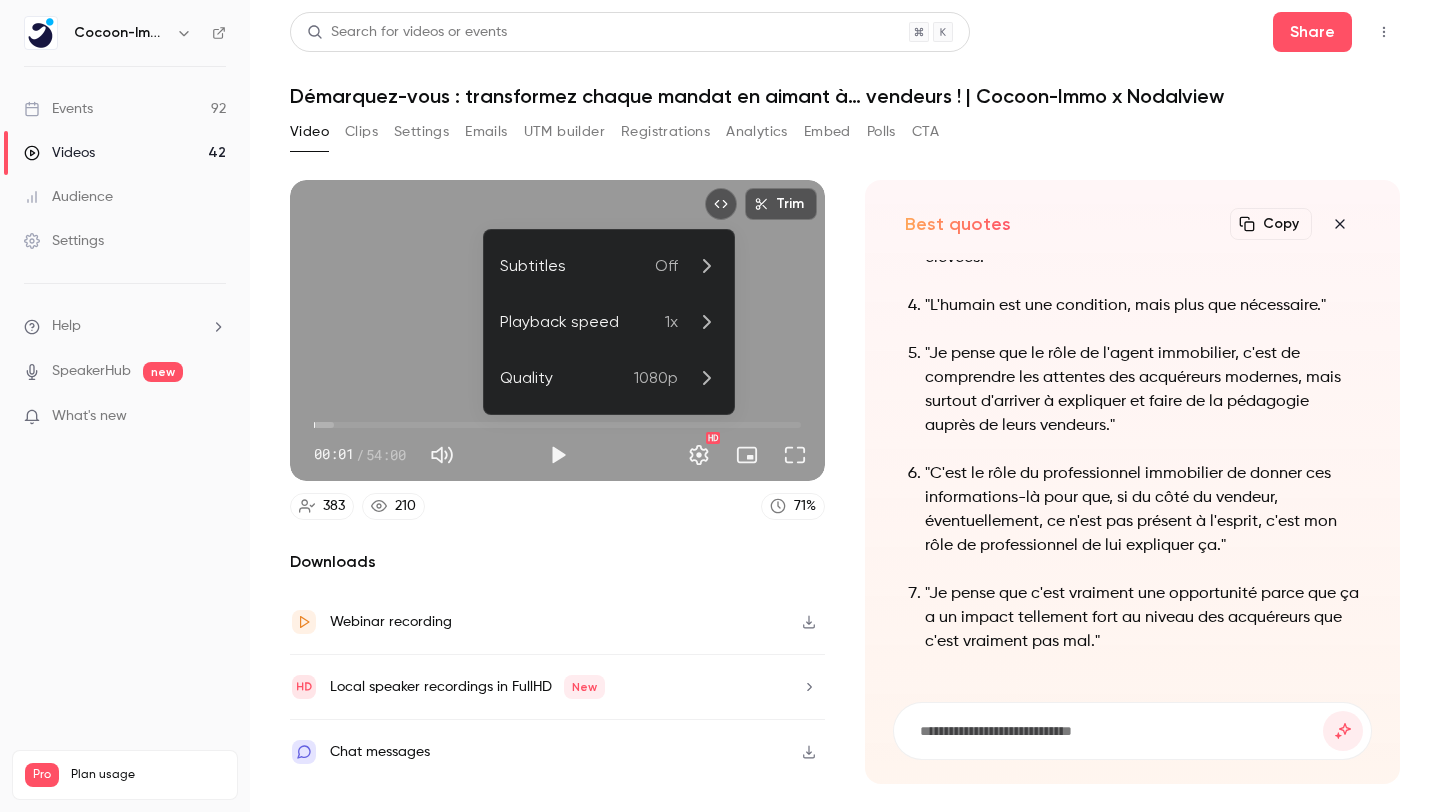 click at bounding box center (720, 406) 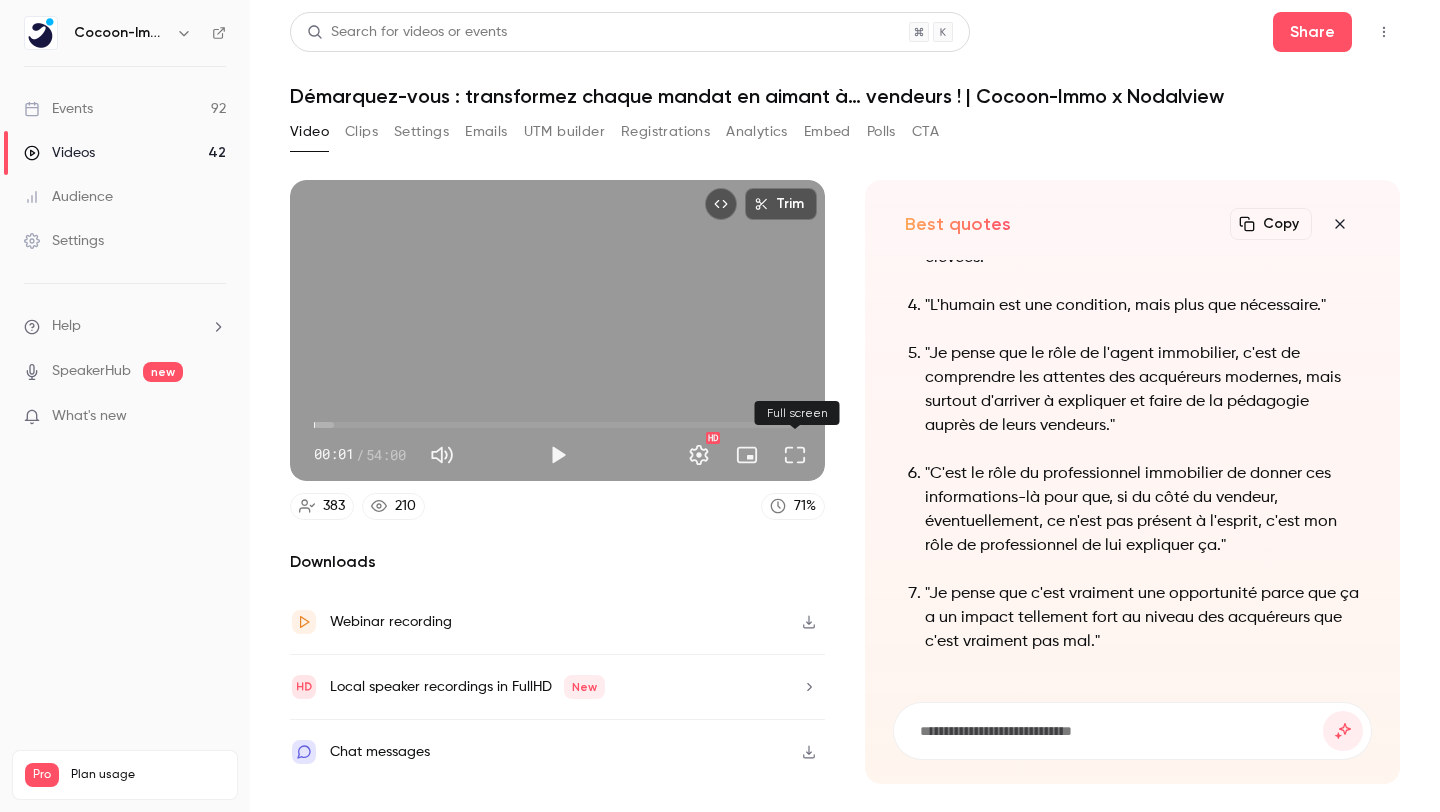 click at bounding box center [795, 455] 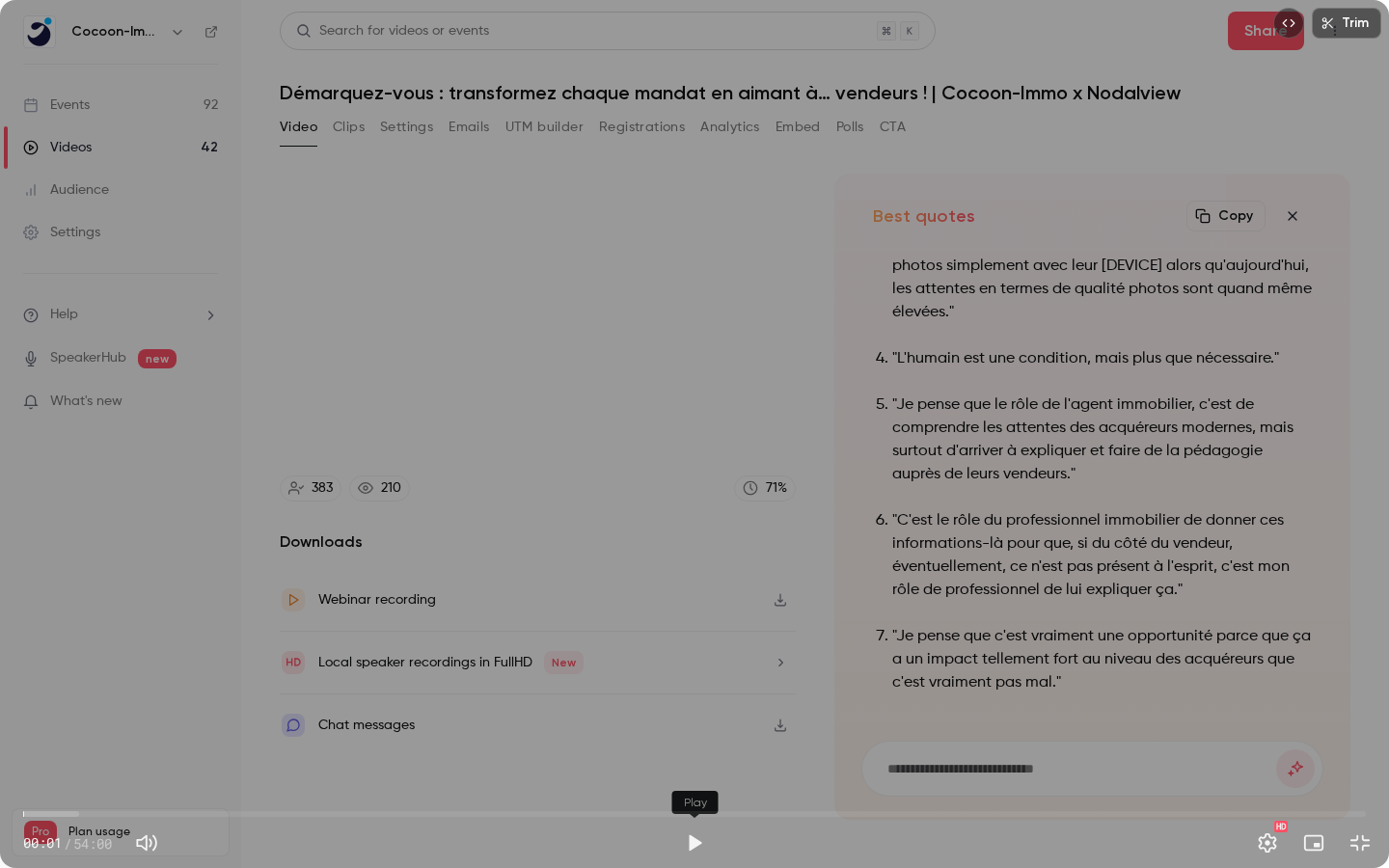 click at bounding box center [694, 843] 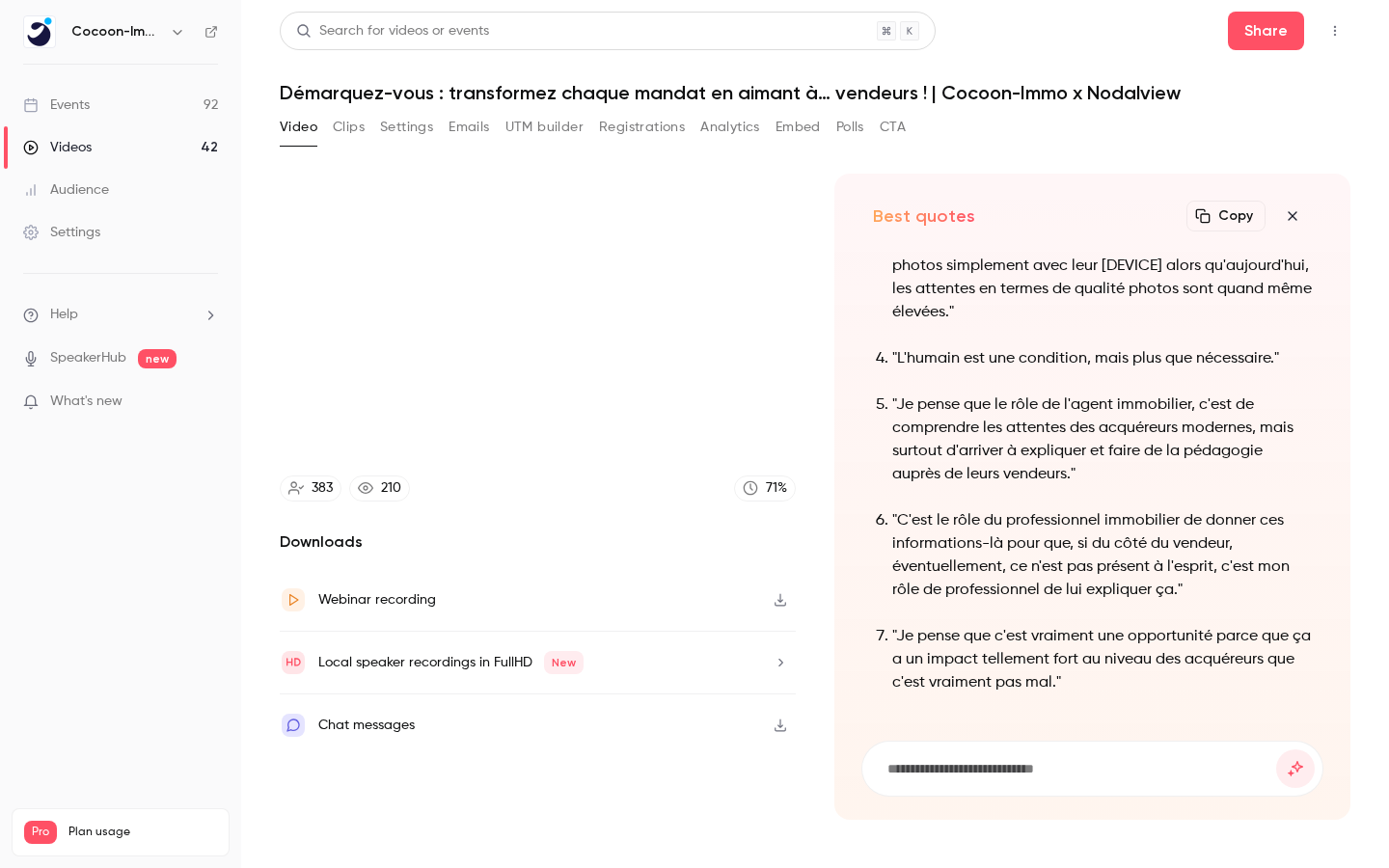 type on "***" 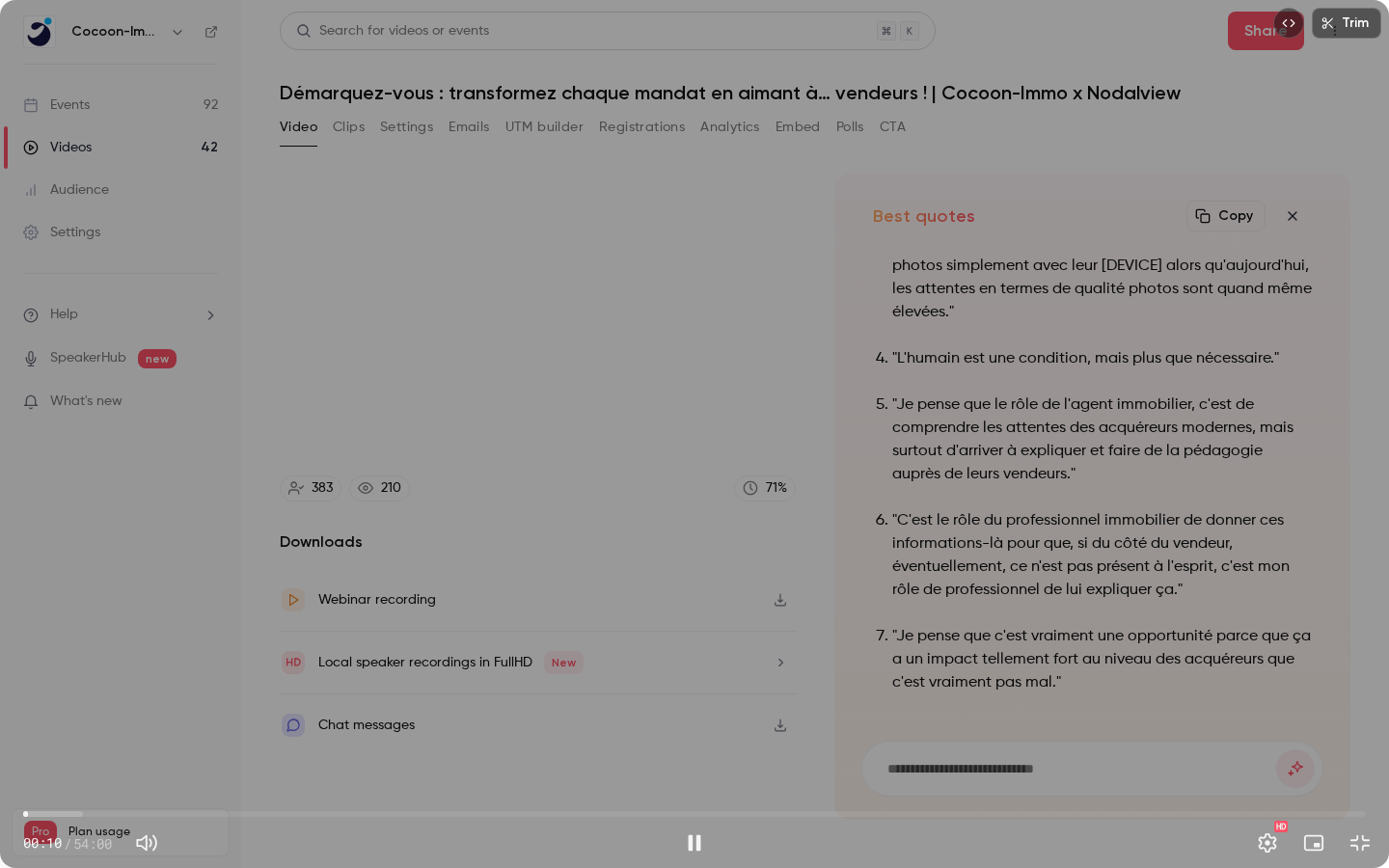 click at bounding box center [694, 843] 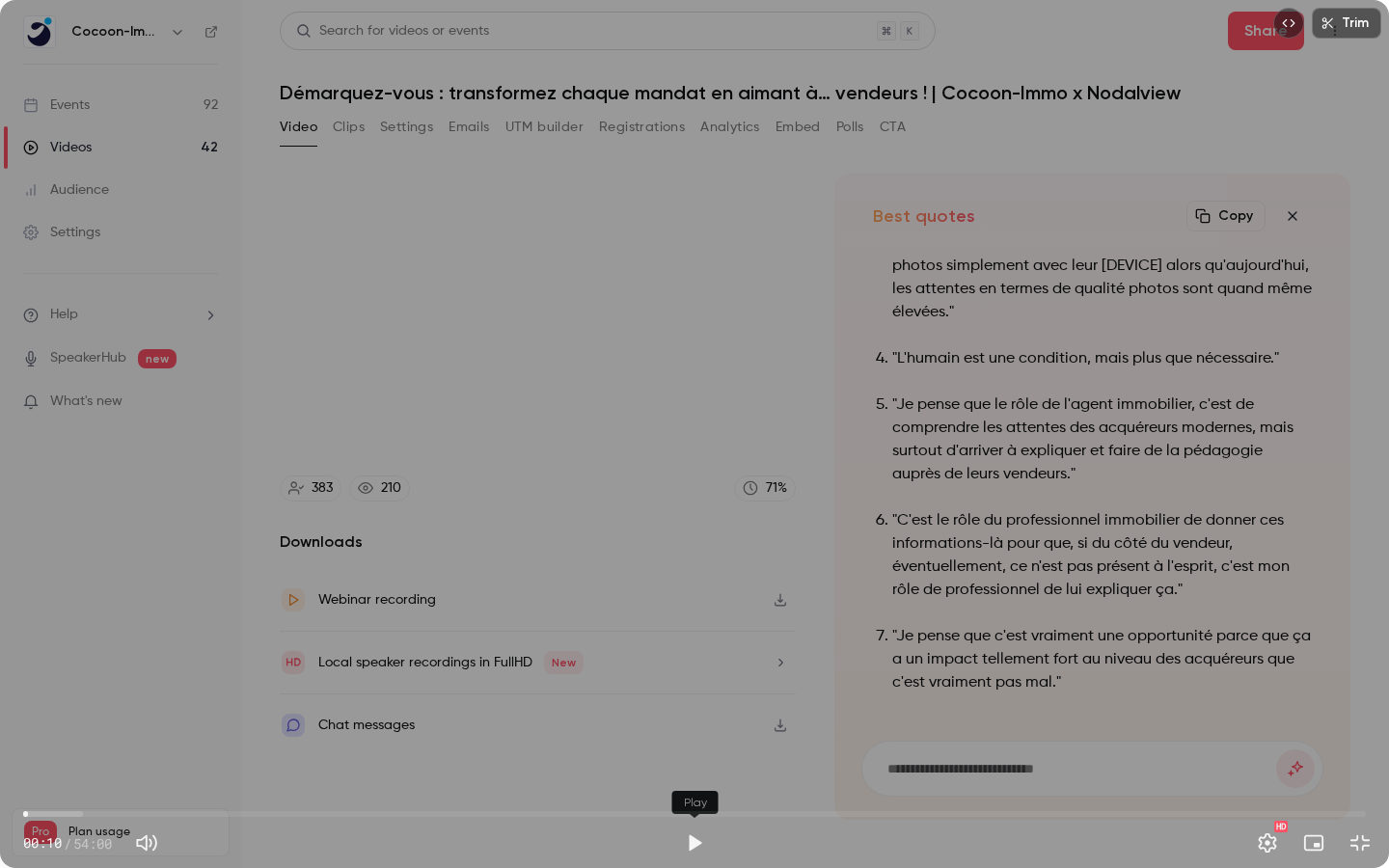 click at bounding box center [694, 843] 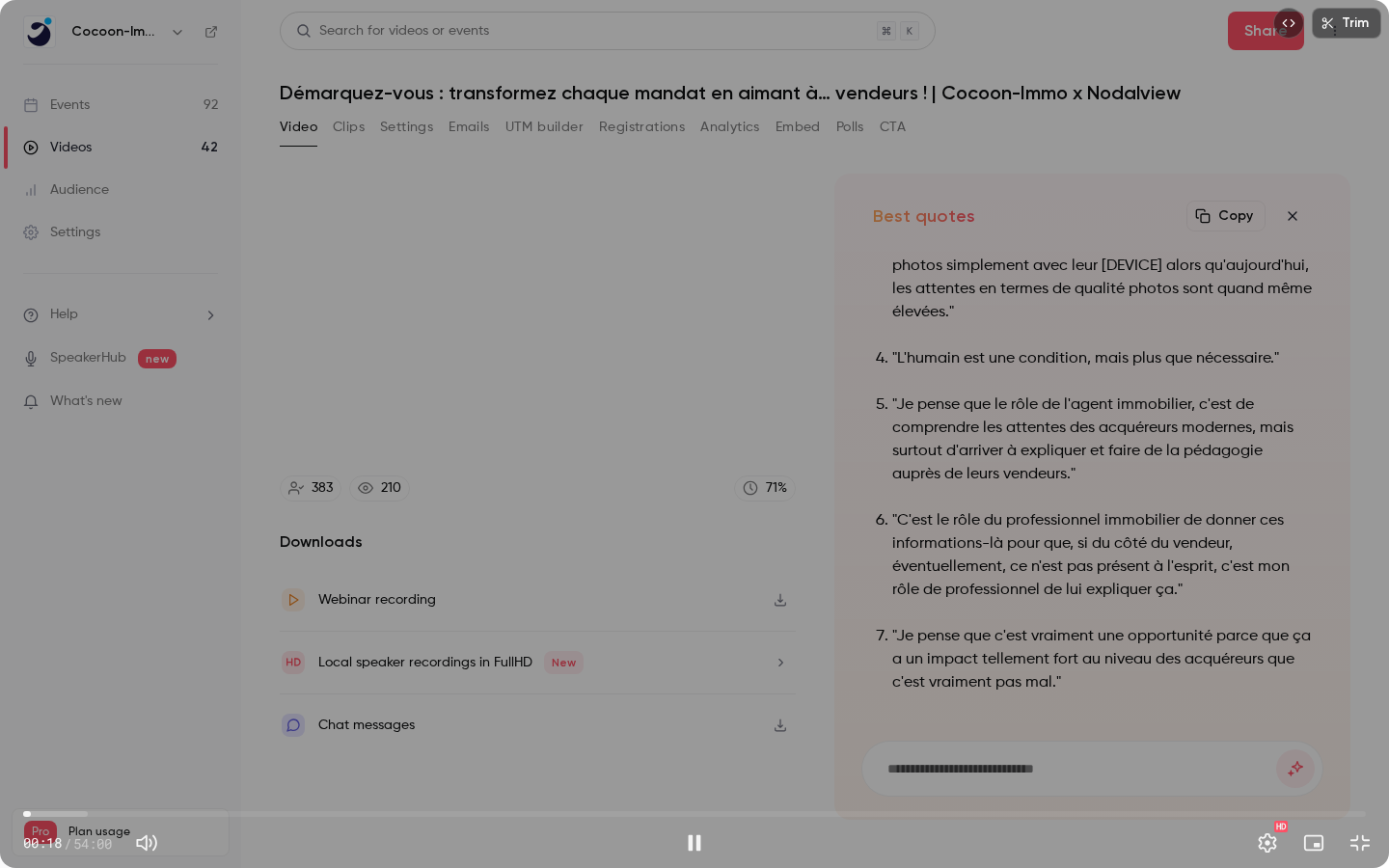 click on "00:18" at bounding box center (694, 814) 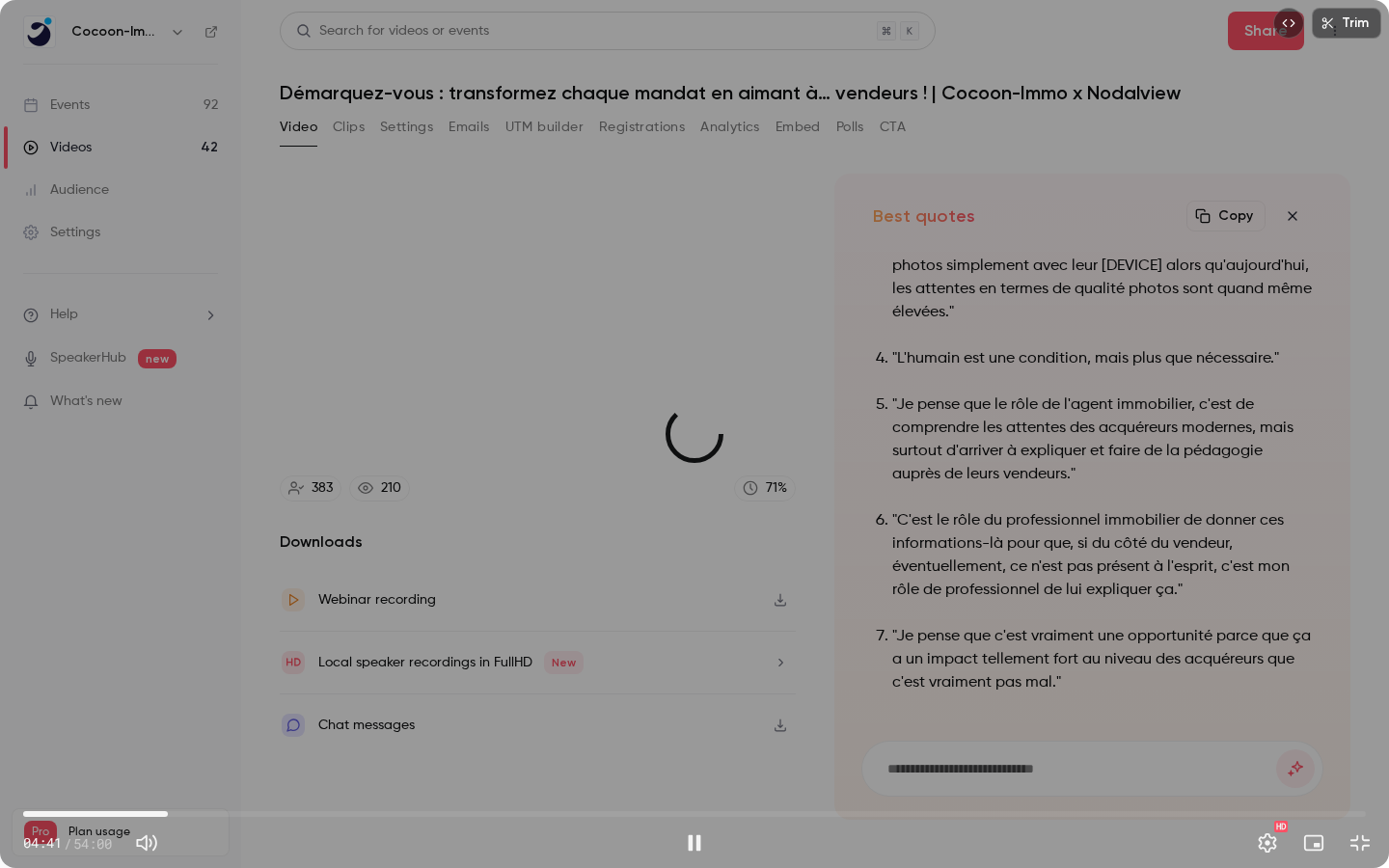 drag, startPoint x: 140, startPoint y: 812, endPoint x: 168, endPoint y: 807, distance: 28.442925 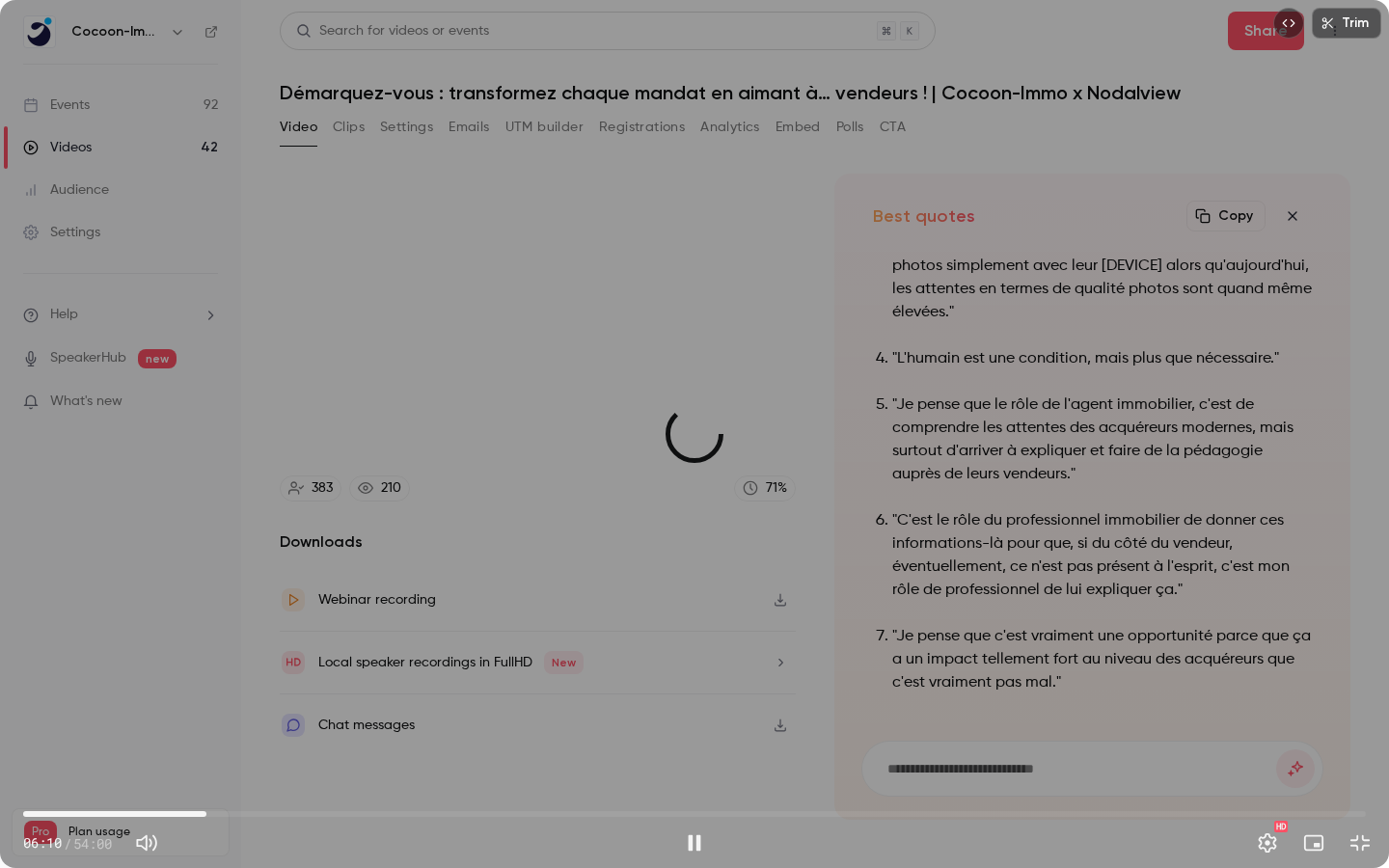 drag, startPoint x: 171, startPoint y: 811, endPoint x: 208, endPoint y: 804, distance: 37.656341 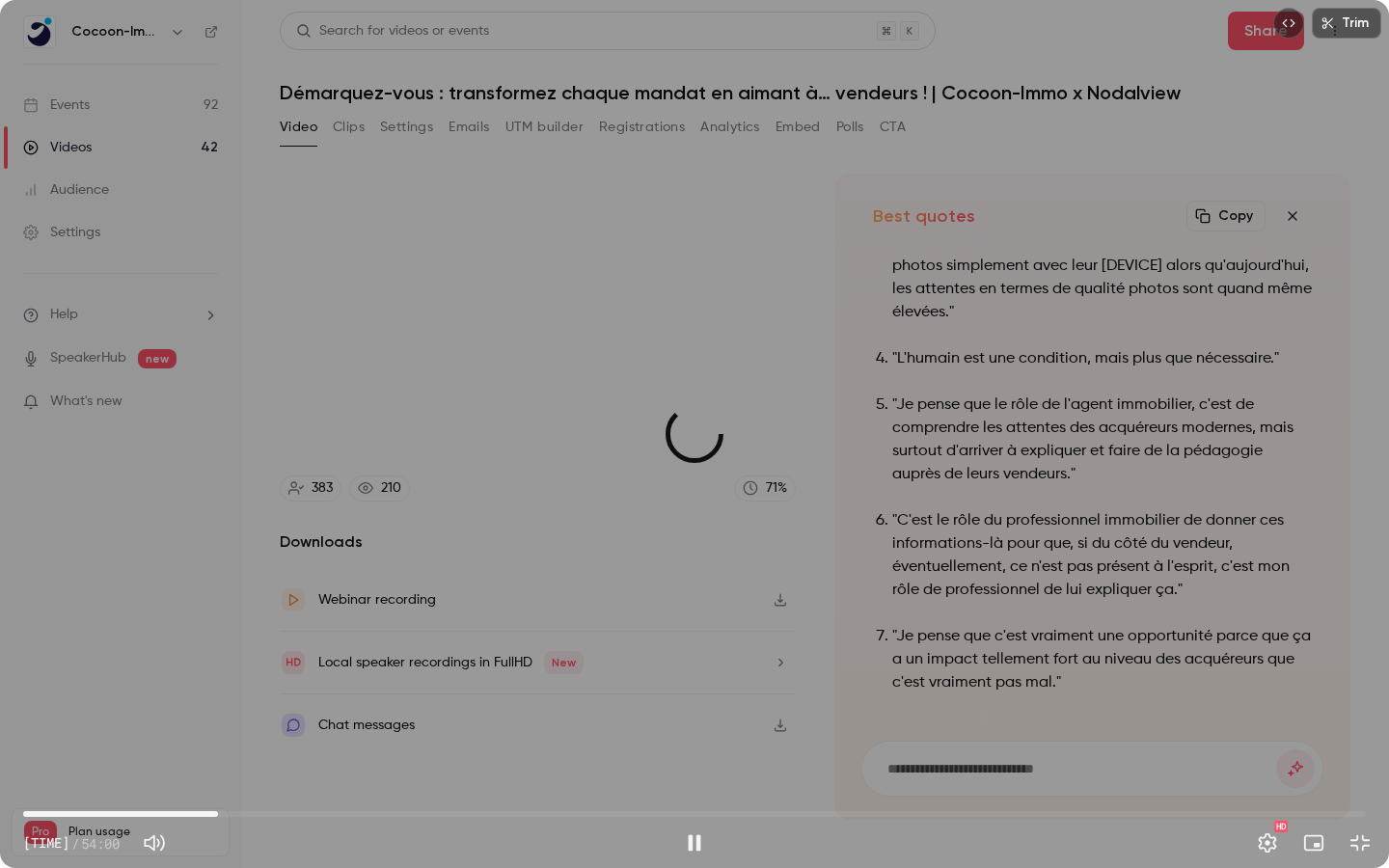 drag, startPoint x: 209, startPoint y: 815, endPoint x: 224, endPoint y: 815, distance: 15 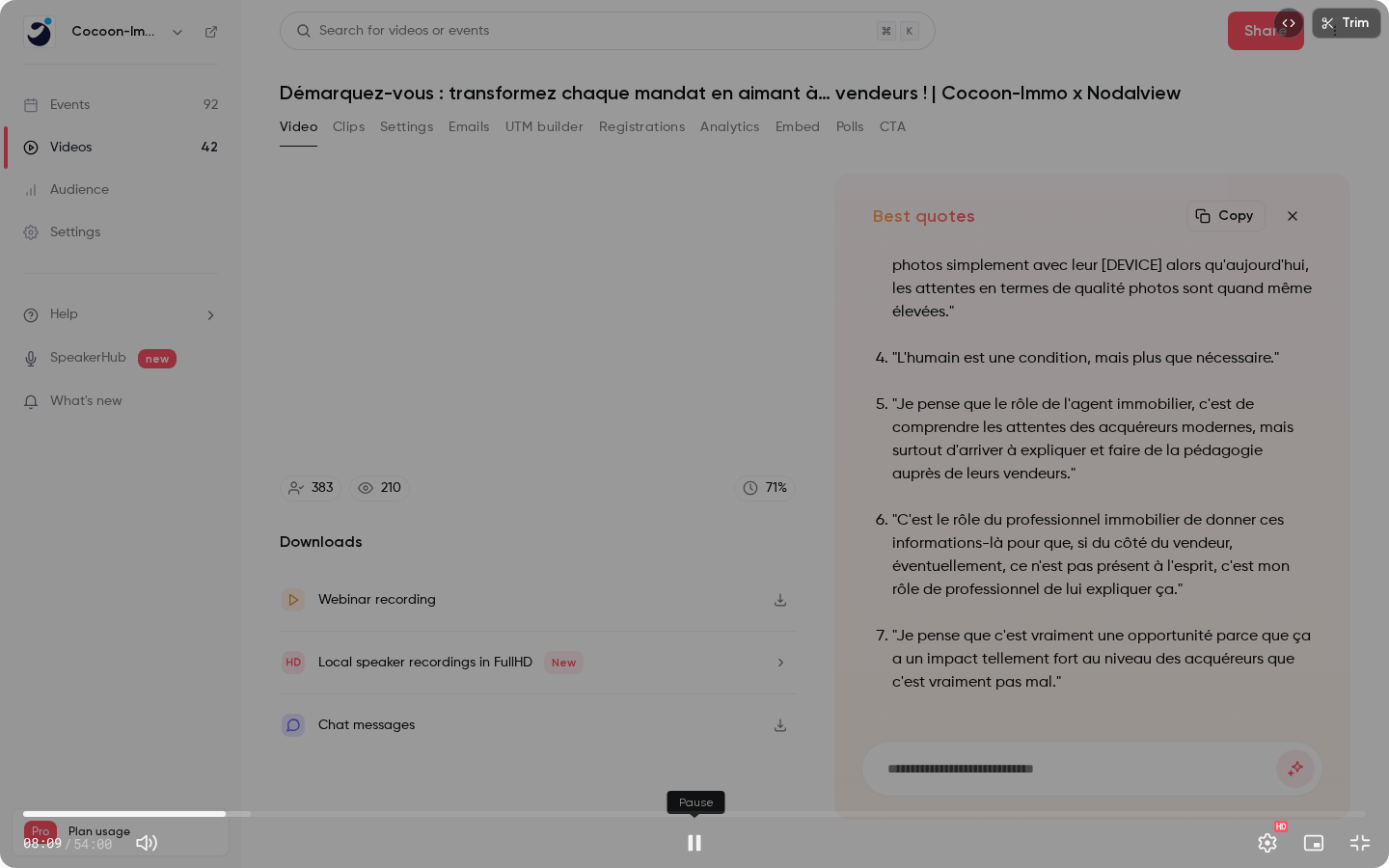 click at bounding box center (694, 843) 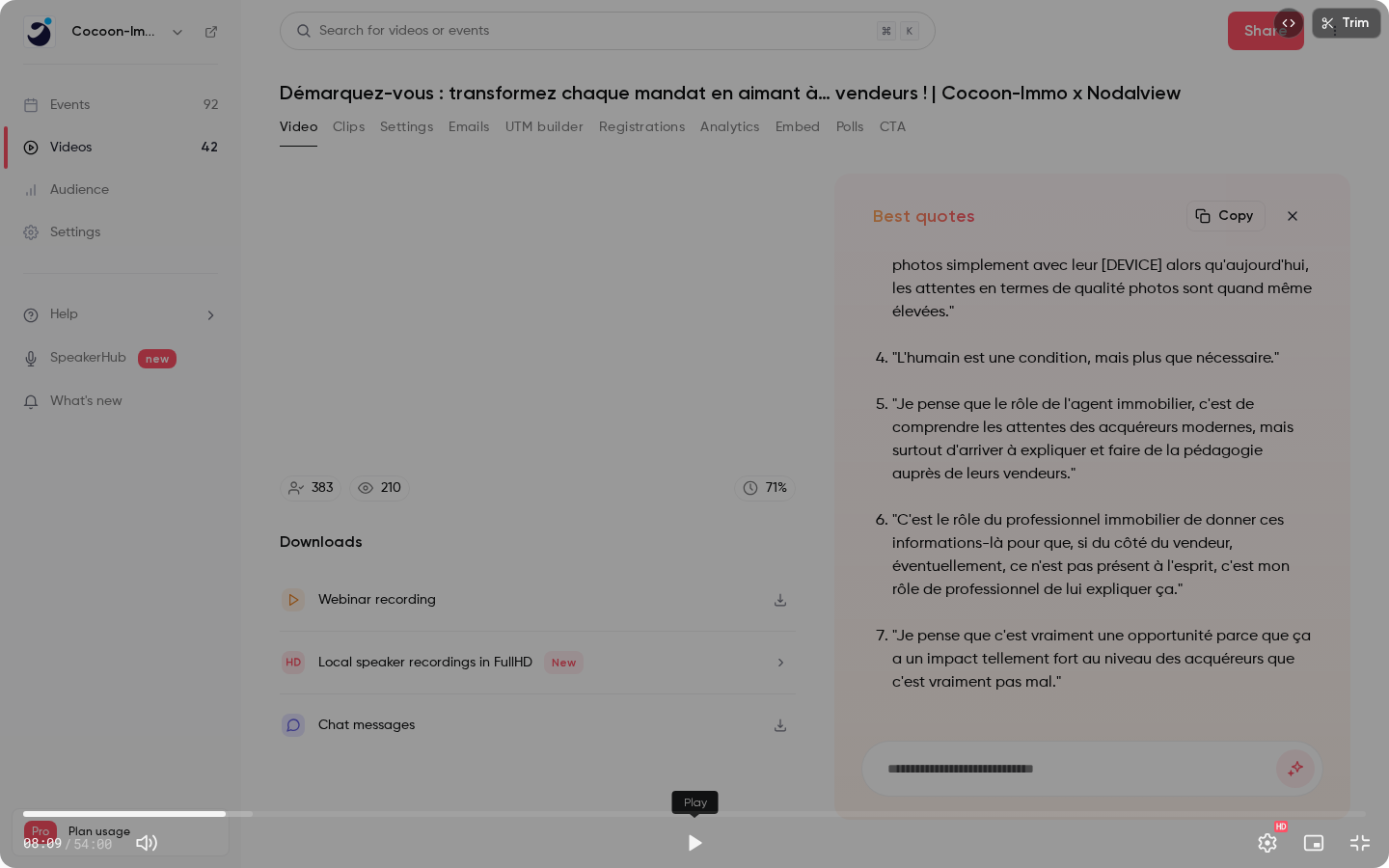 click at bounding box center (694, 843) 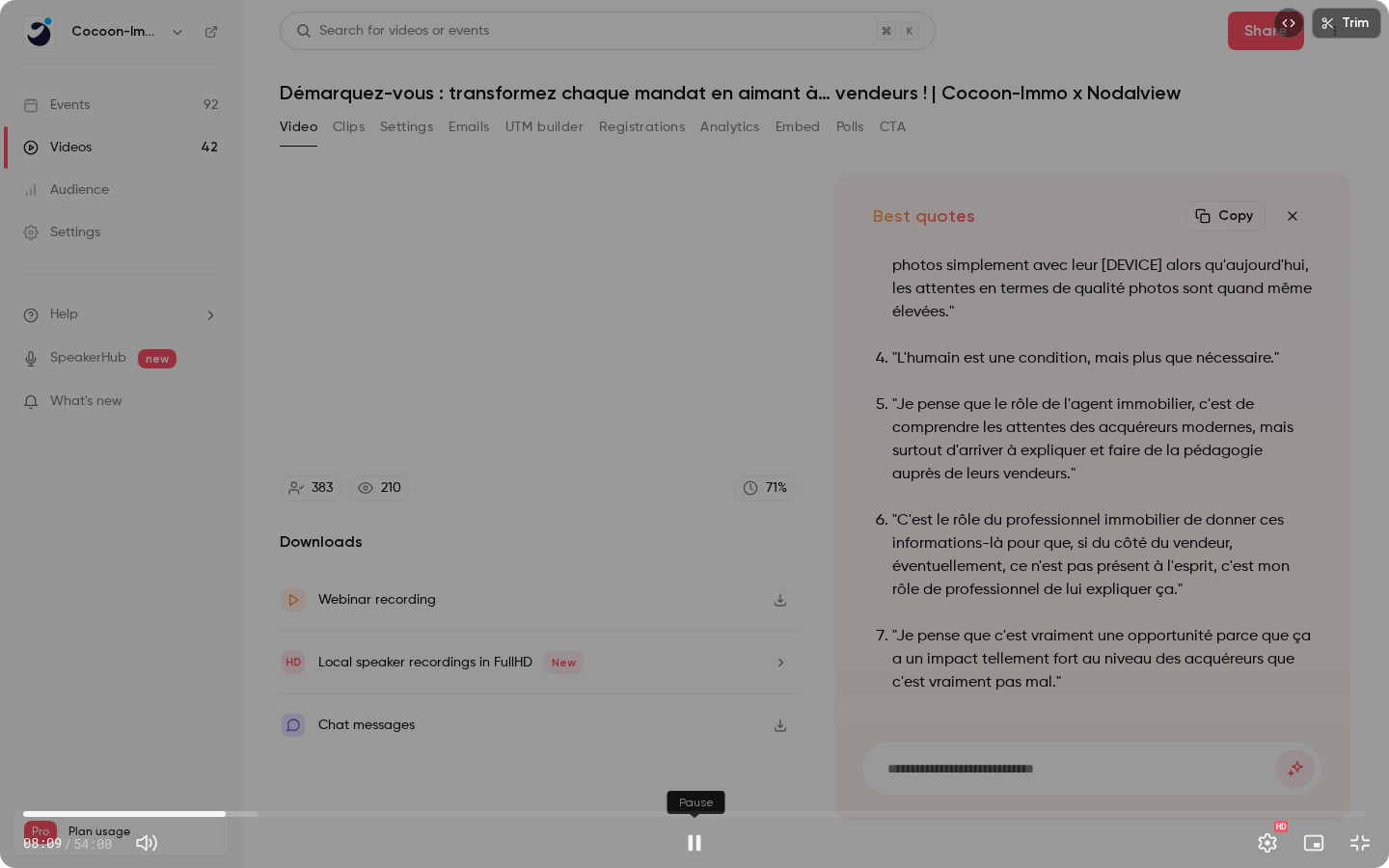 click at bounding box center [694, 843] 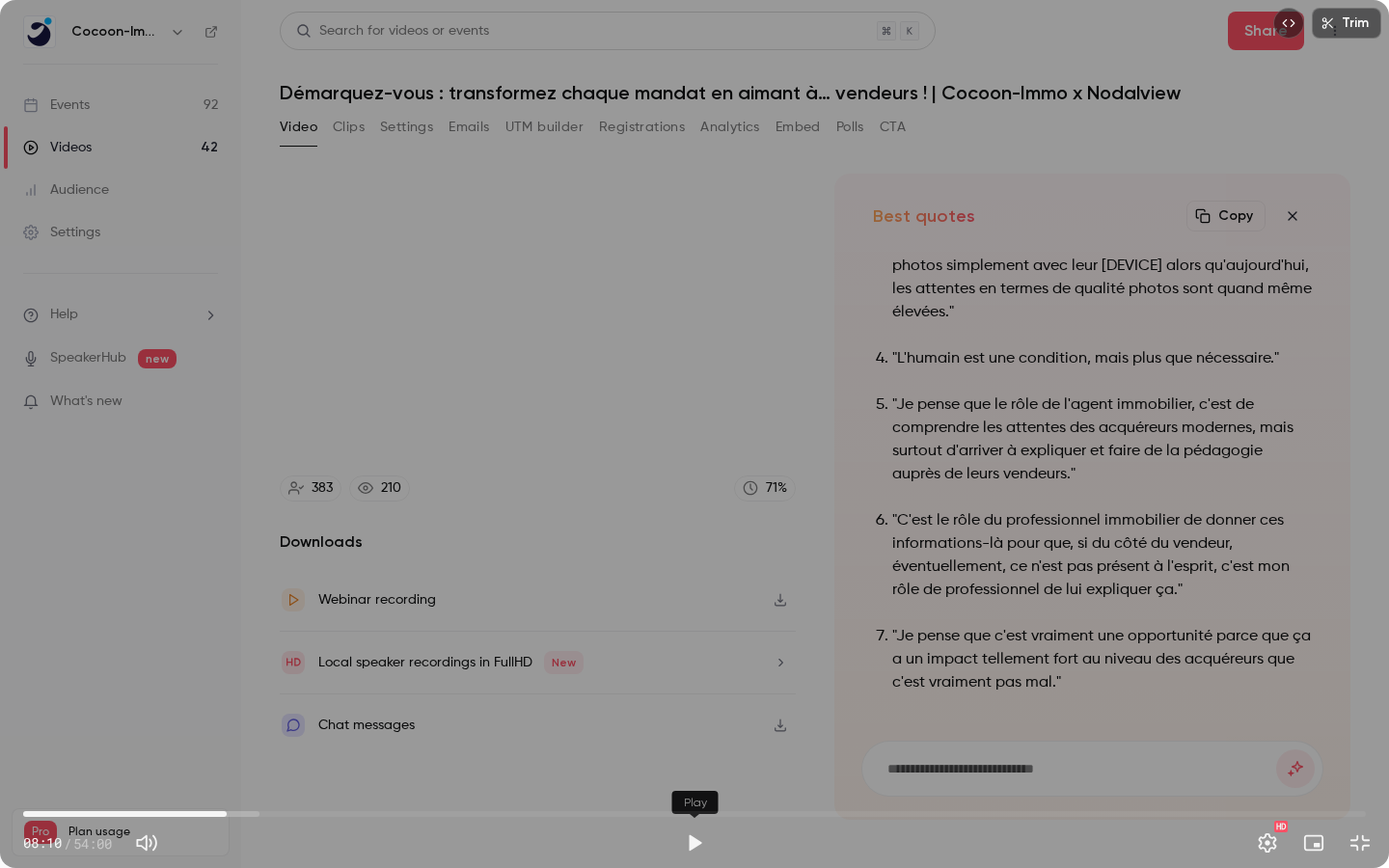 click at bounding box center [694, 843] 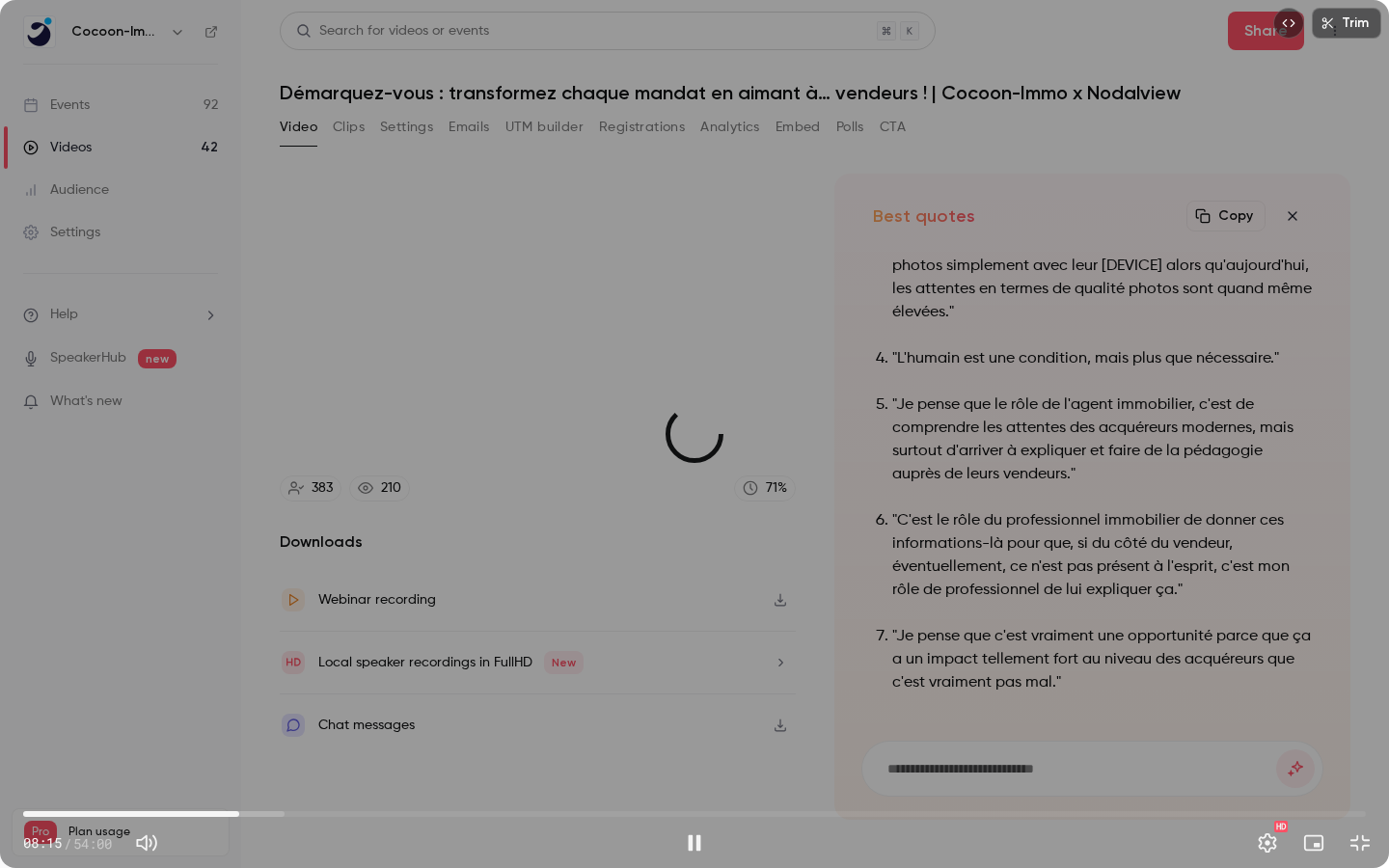 click on "08:41" at bounding box center (694, 814) 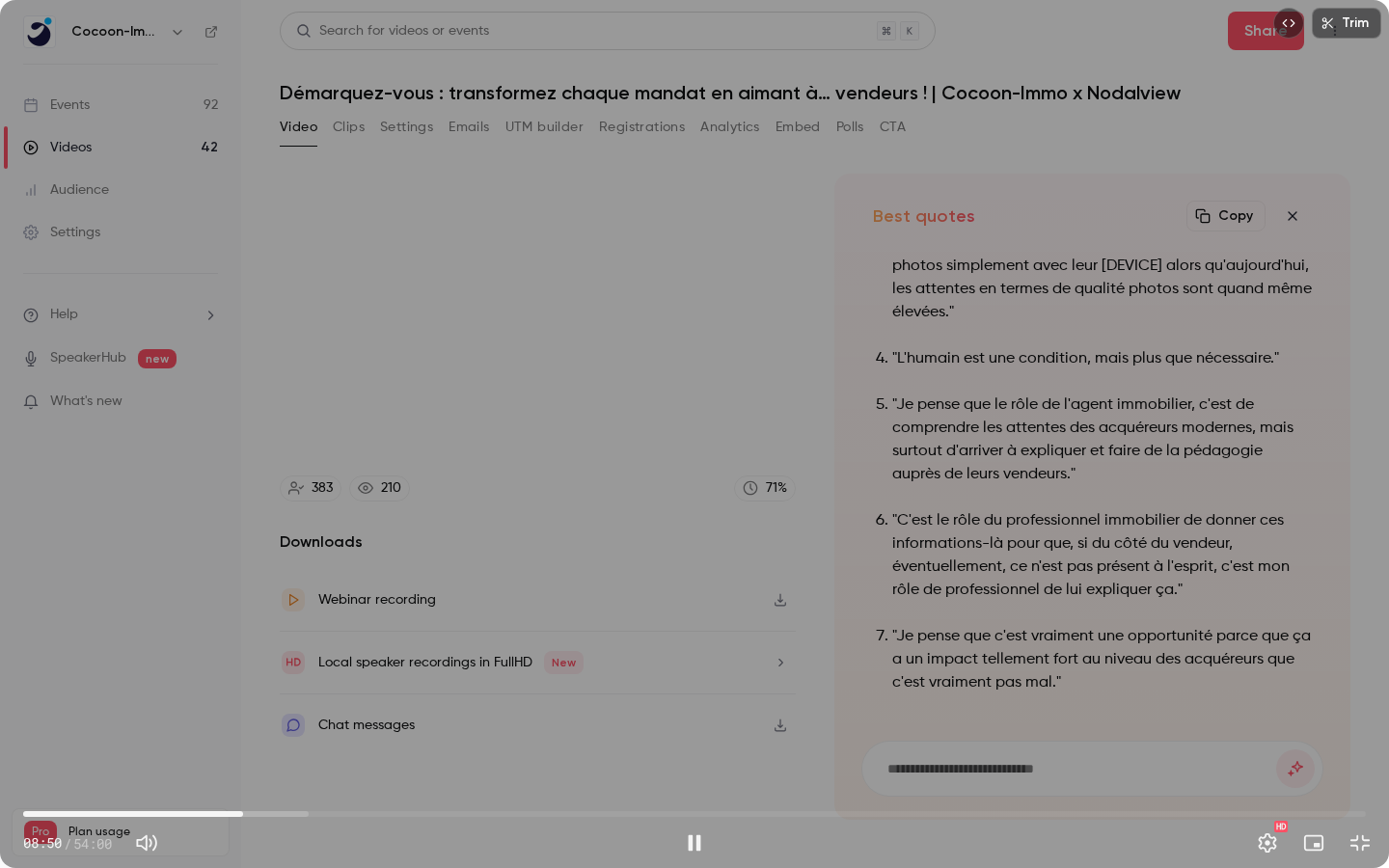 click on "08:50" at bounding box center [243, 814] 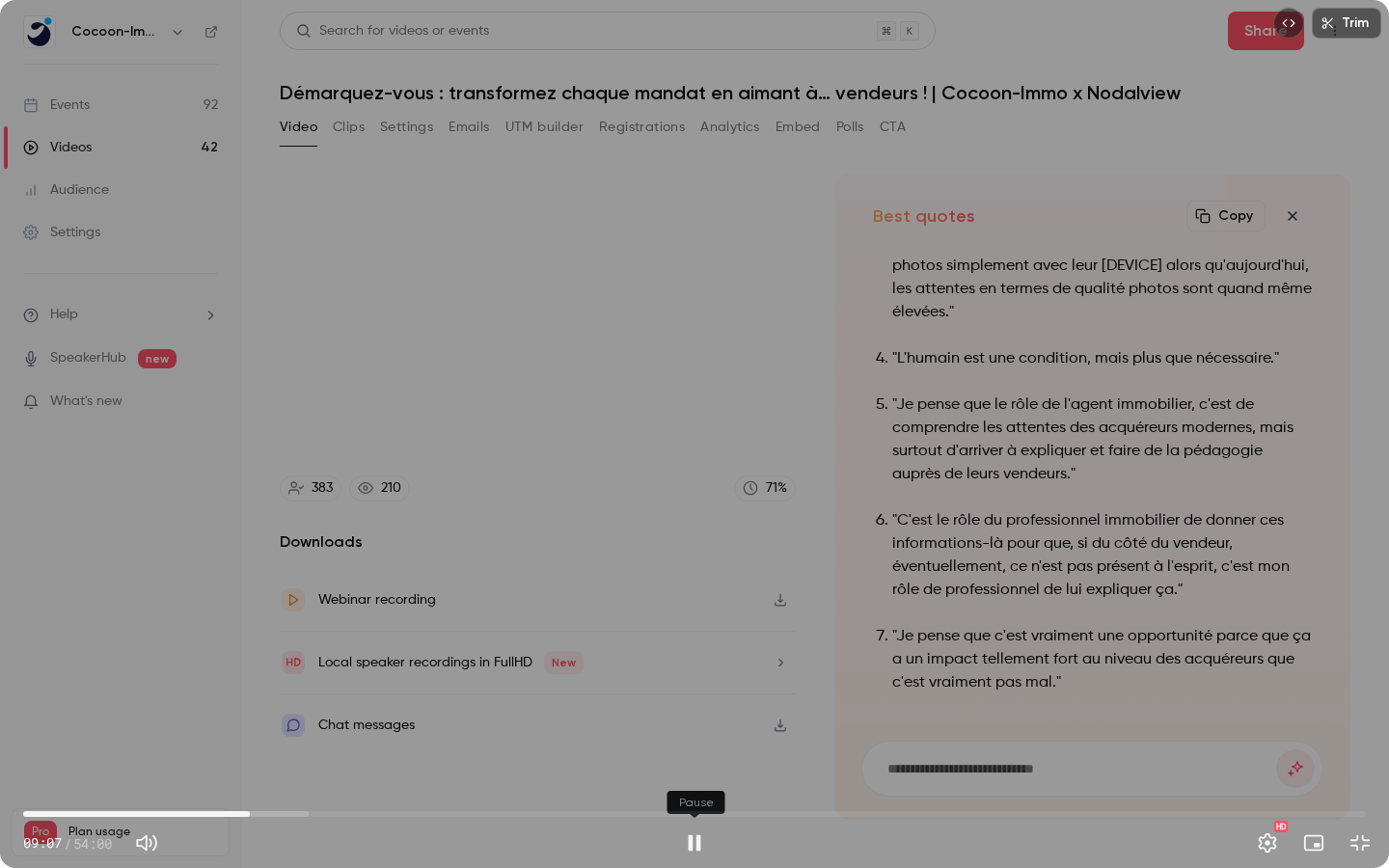 click at bounding box center [694, 843] 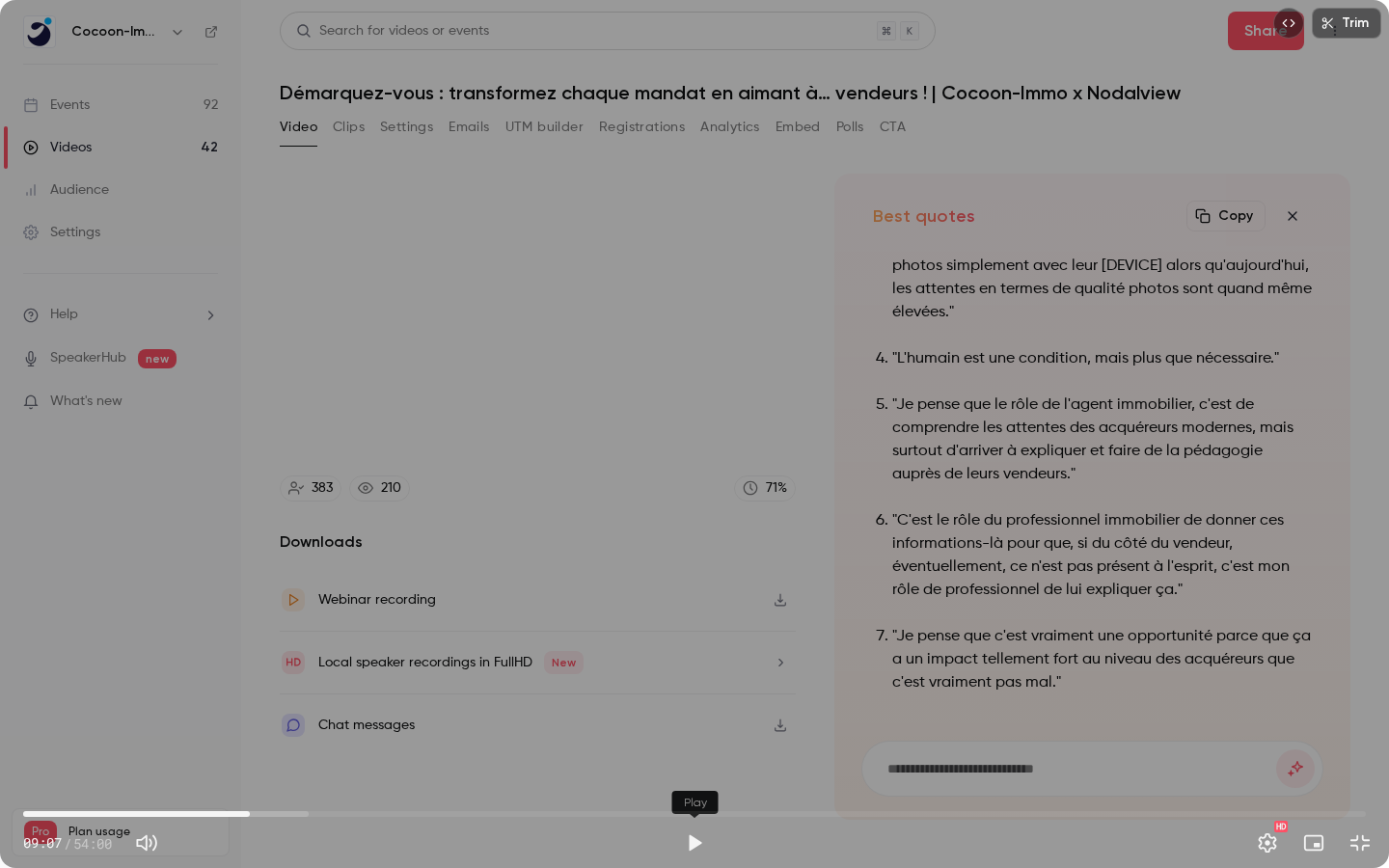 click at bounding box center (694, 843) 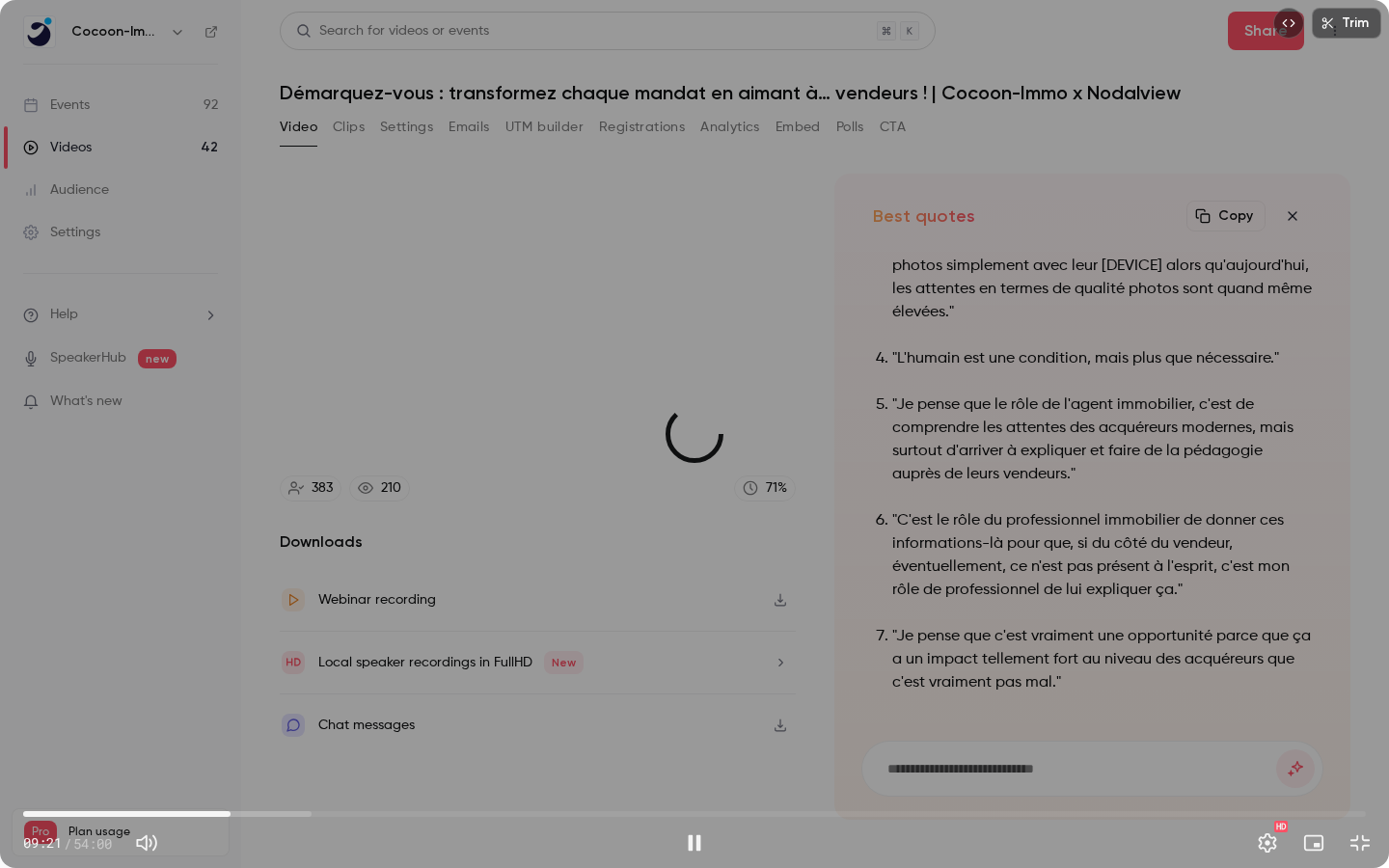 click on "08:20" at bounding box center [694, 814] 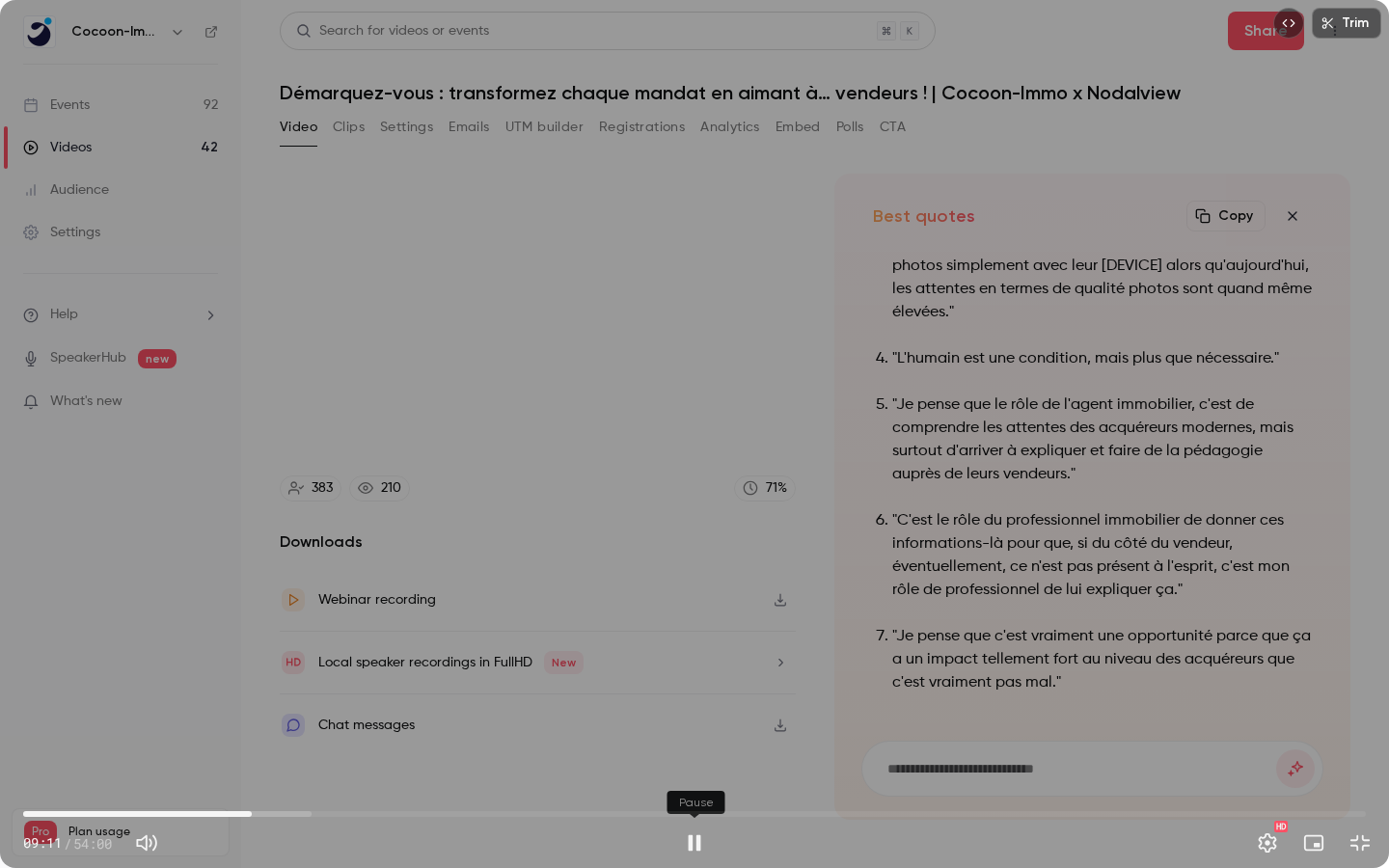 click at bounding box center (694, 843) 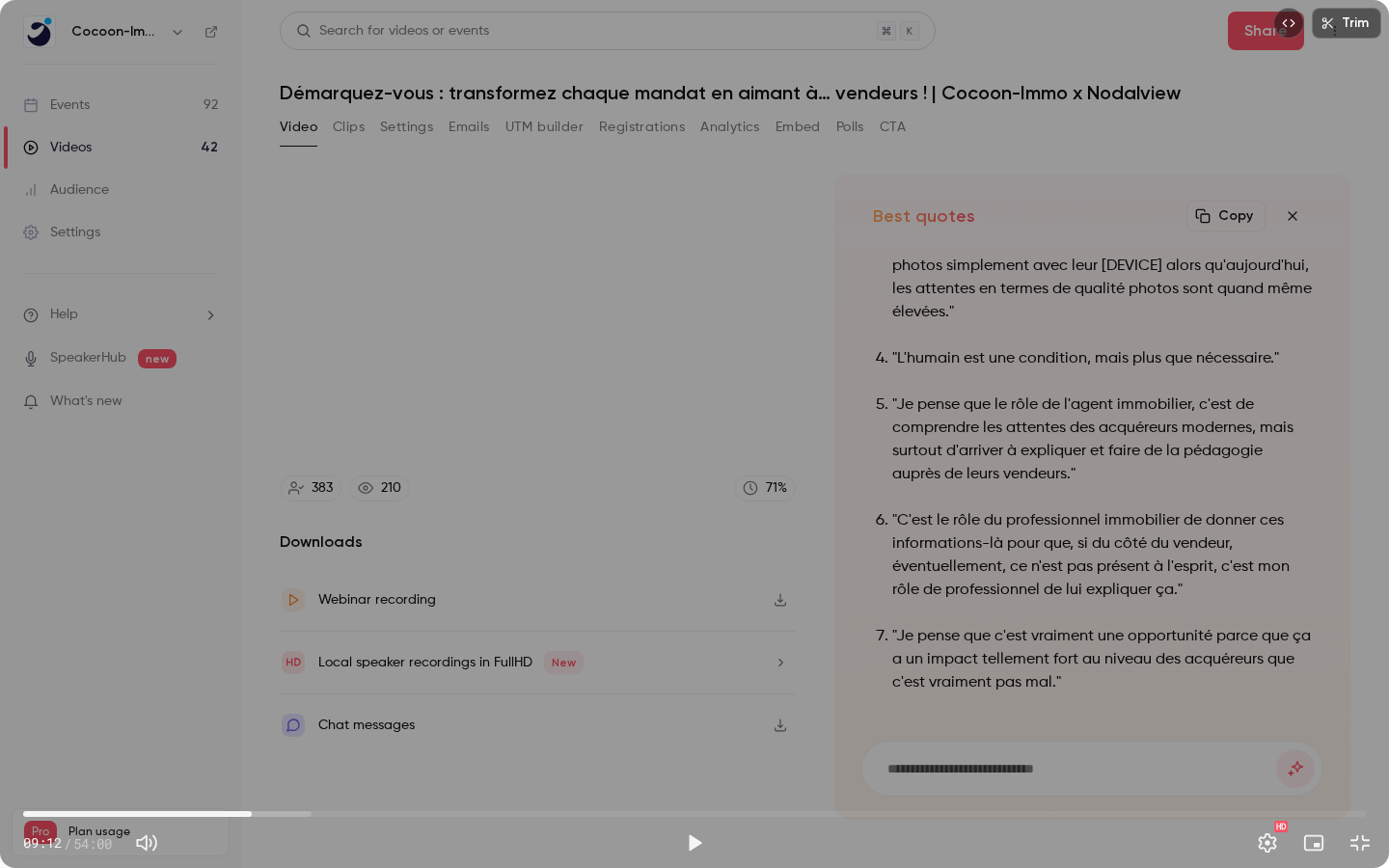 click at bounding box center (1360, 843) 